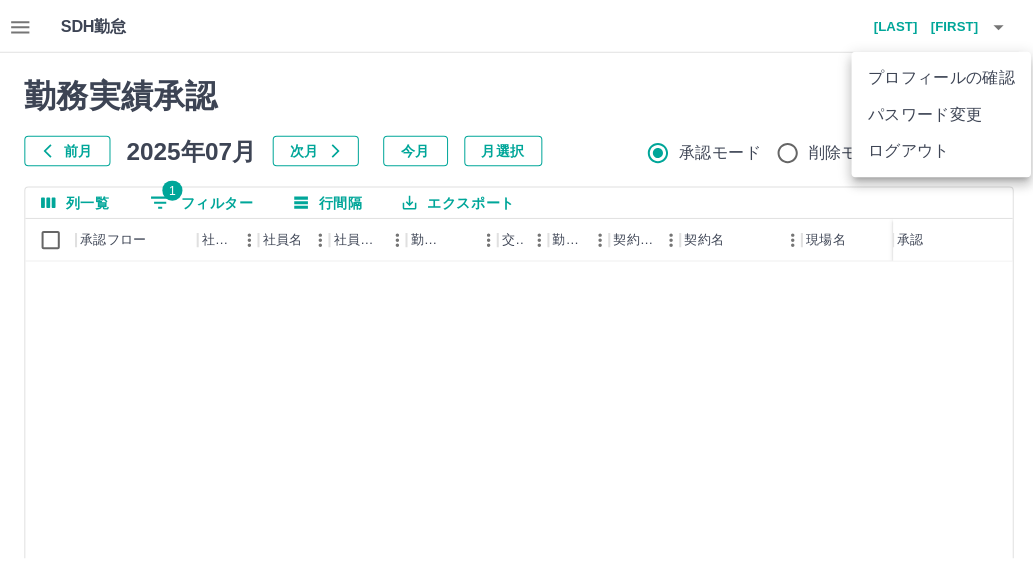 scroll, scrollTop: 0, scrollLeft: 0, axis: both 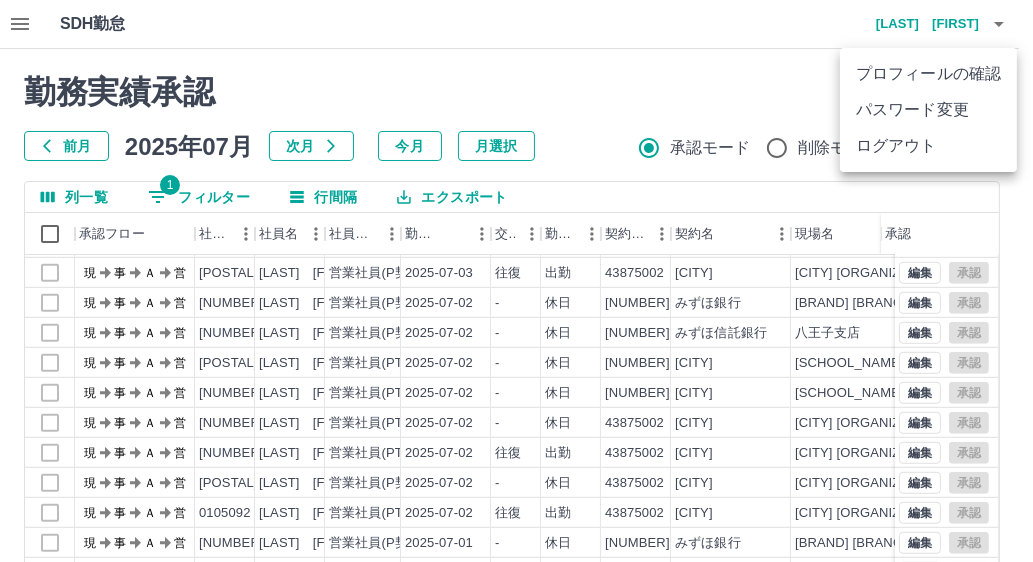 click on "ログアウト" at bounding box center (928, 146) 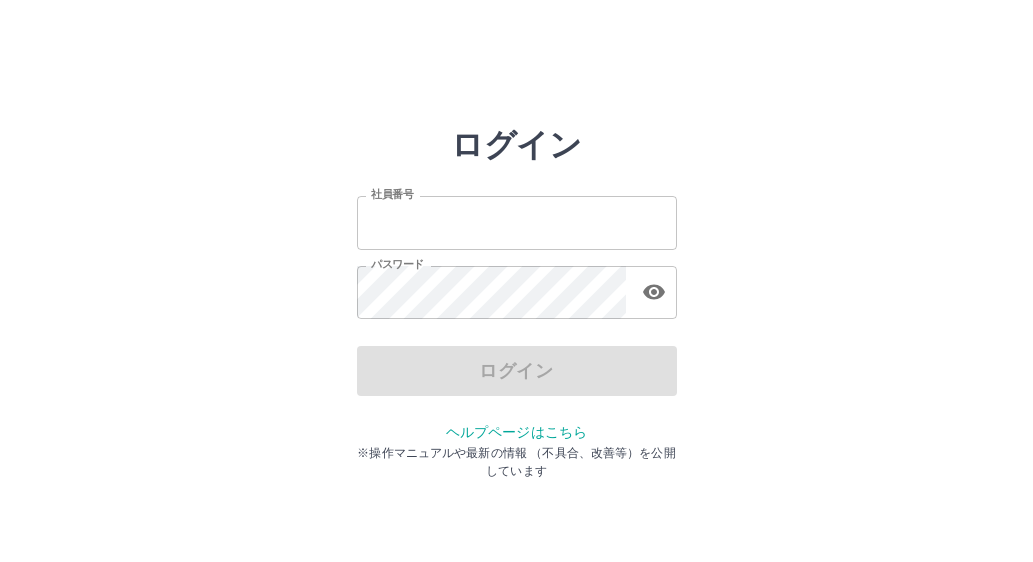 scroll, scrollTop: 0, scrollLeft: 0, axis: both 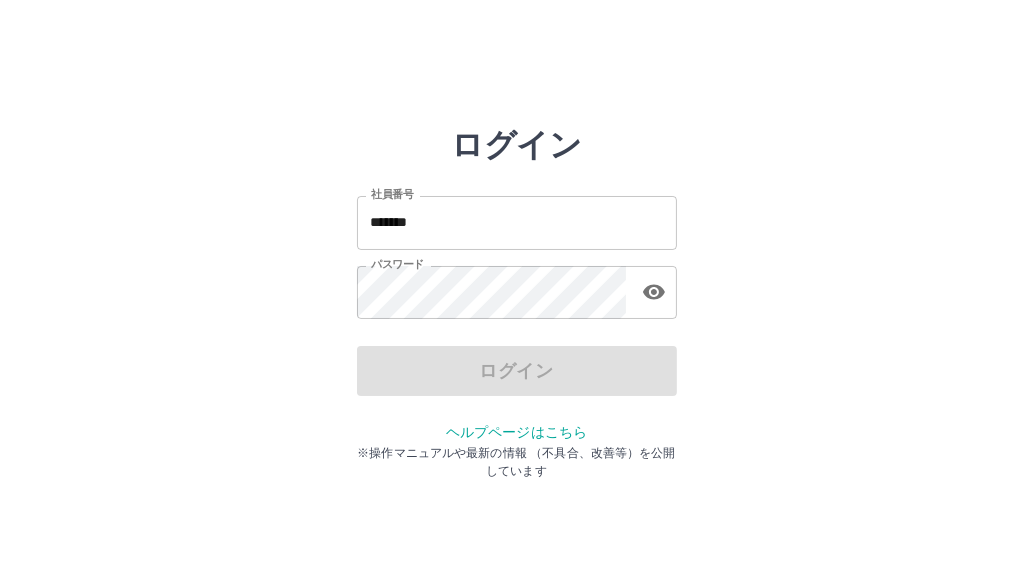 click on "*******" at bounding box center [517, 222] 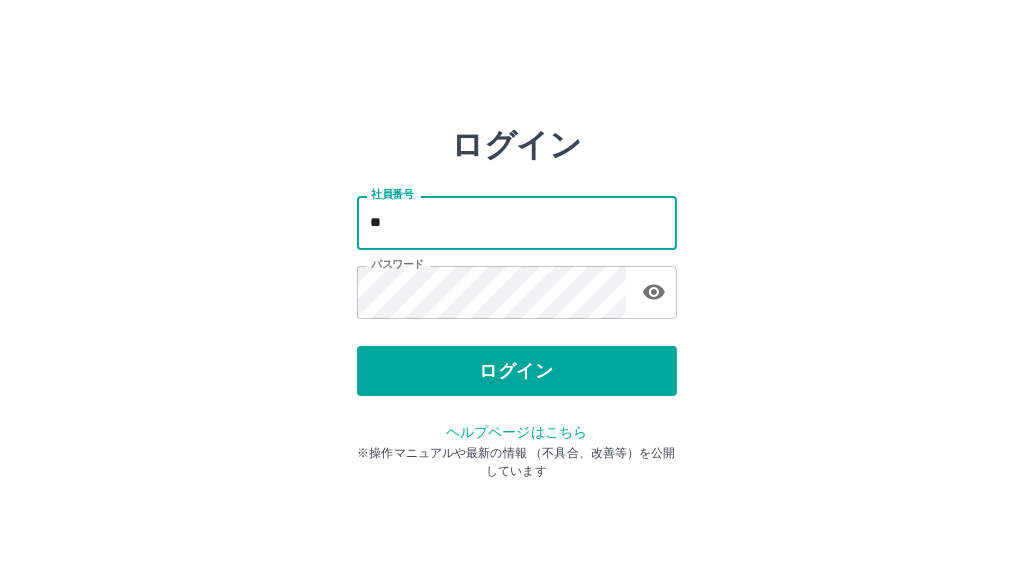 type on "*" 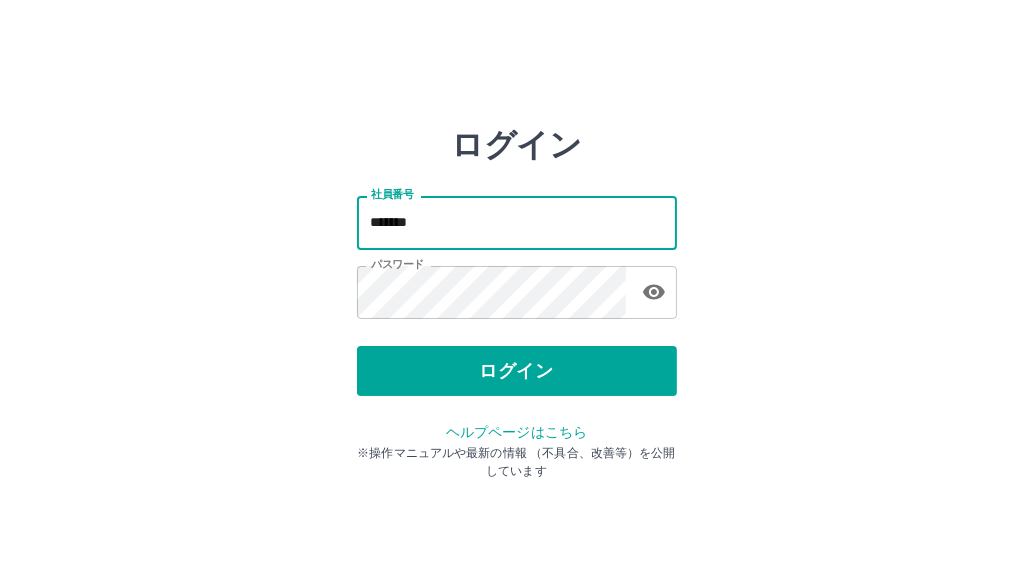 type on "*******" 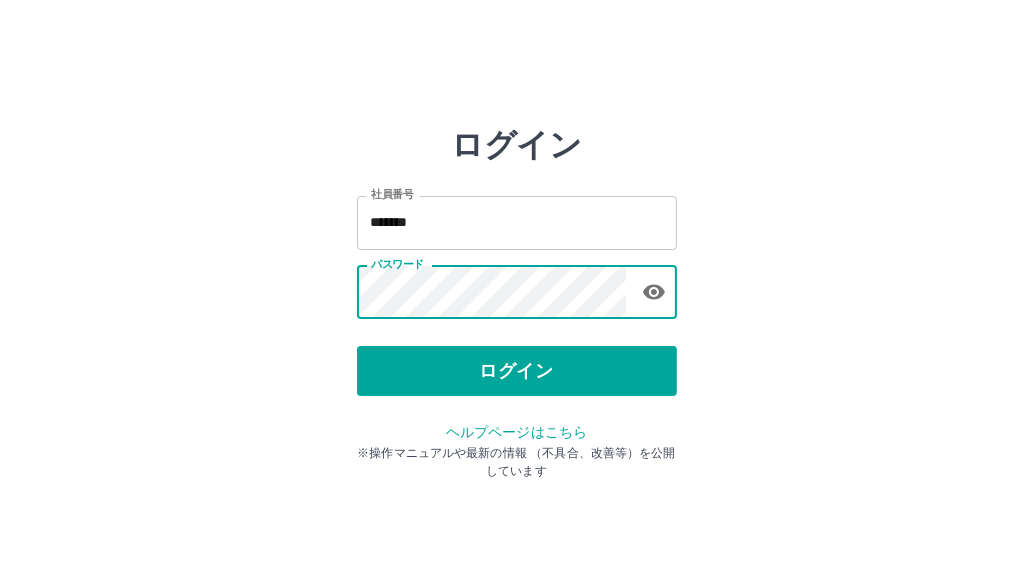 click on "ログイン" at bounding box center (517, 371) 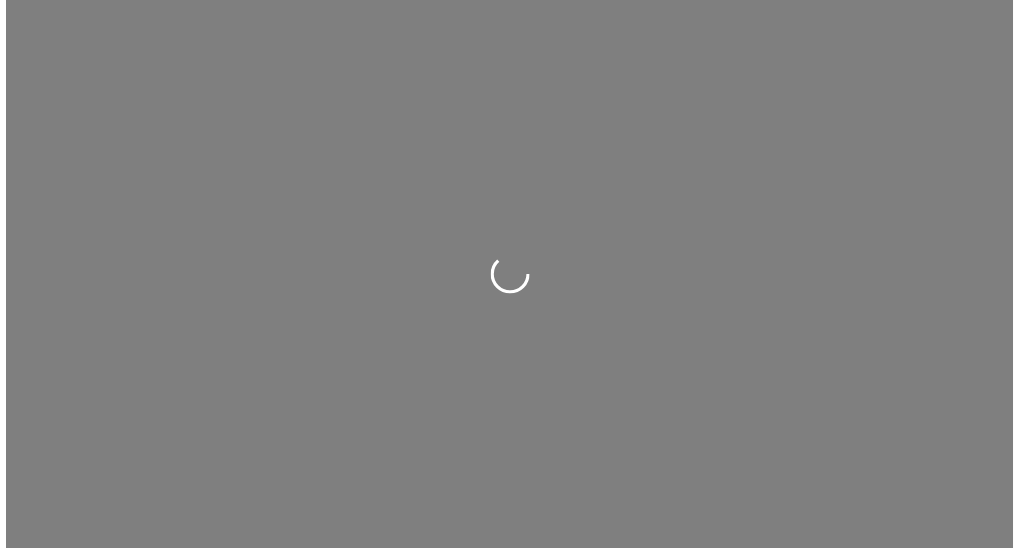 scroll, scrollTop: 0, scrollLeft: 0, axis: both 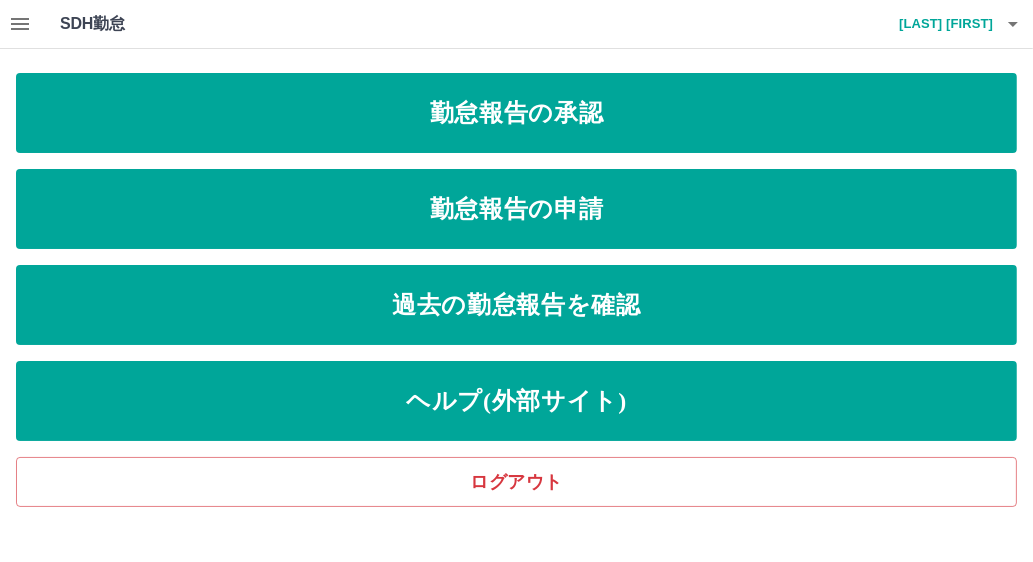 click 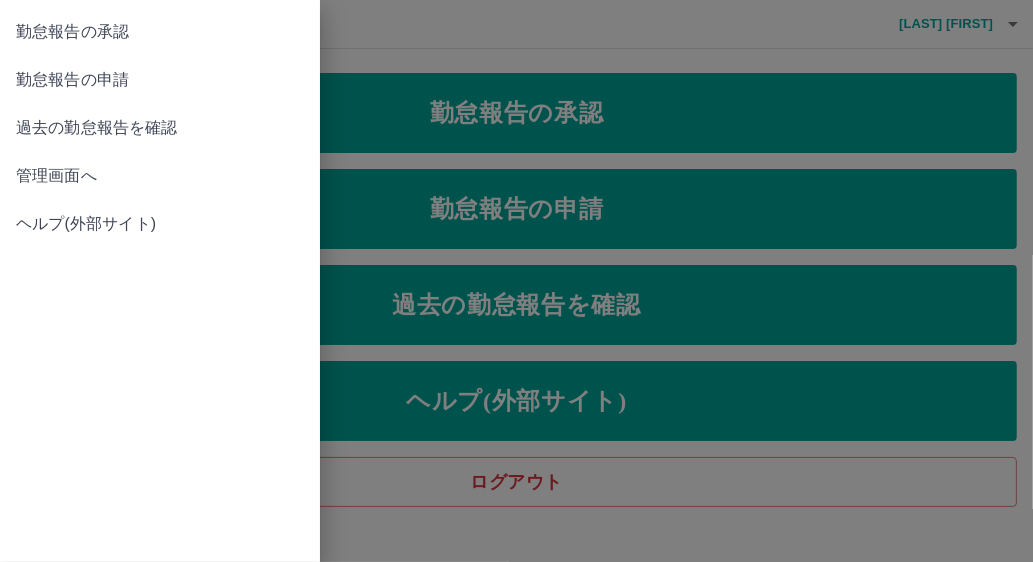 click on "勤怠報告の承認" at bounding box center [160, 32] 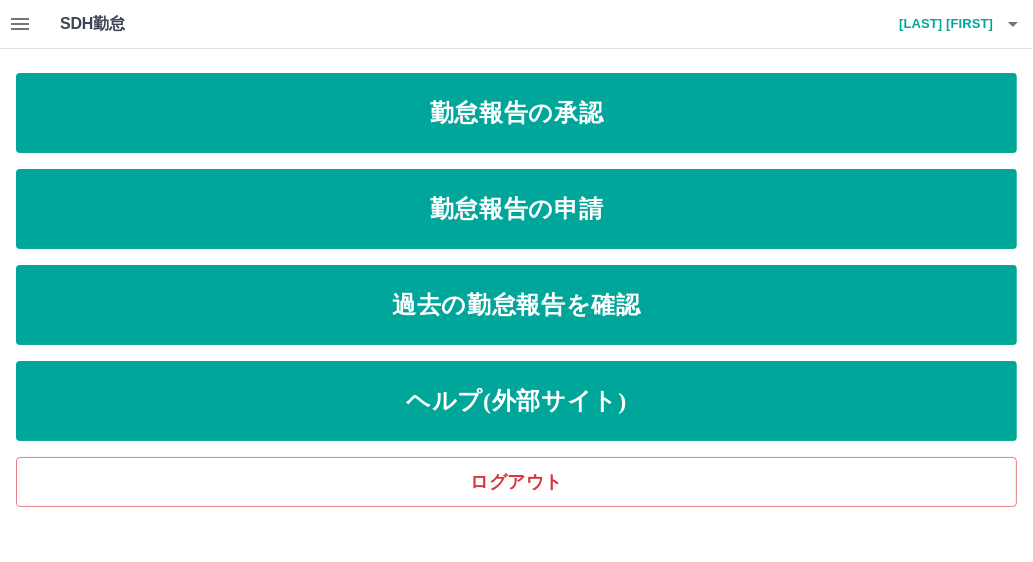 click on "SDH勤怠 知野見　崇 勤怠報告の承認 勤怠報告の申請 過去の勤怠報告を確認 ヘルプ(外部サイト) ログアウト" at bounding box center (516, 253) 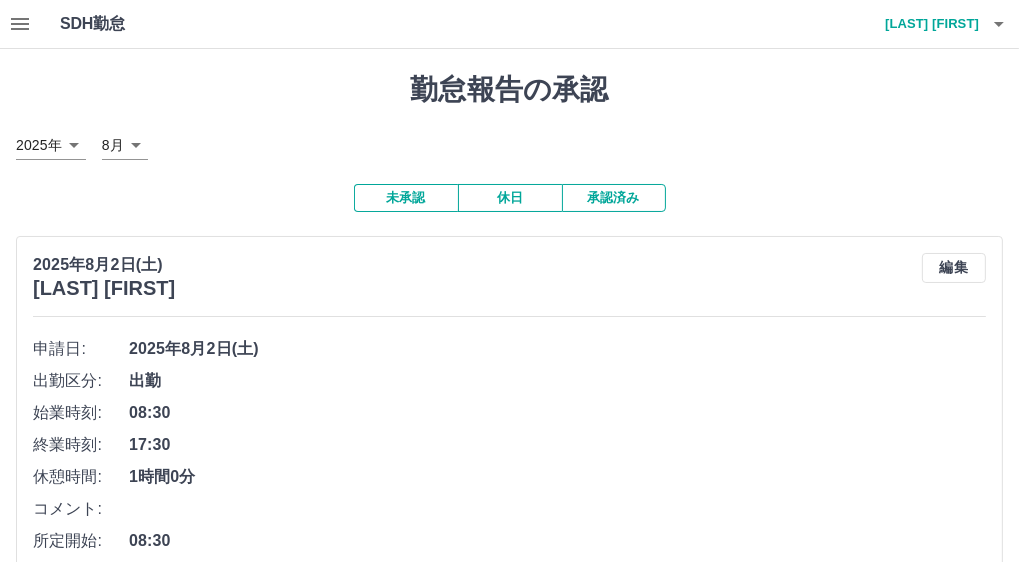 click on "SDH勤怠 知野見　崇 勤怠報告の承認 2025年 **** 8月 * 未承認 休日 承認済み 2025年8月2日(土) 知野見　崇 編集 申請日: 2025年8月2日(土) 出勤区分: 出勤 始業時刻: 08:30 終業時刻: 17:30 休憩時間: 1時間0分 コメント: 所定開始: 08:30 所定終業: 17:30 所定休憩: 01:00 所定内: 8時間0分 所定外: 0分 承認する 2025年8月2日(土) 山田　真理子 編集 申請日: 2025年8月2日(土) 出勤区分: 出勤 始業時刻: 08:30 終業時刻: 17:30 休憩時間: 1時間0分 コメント: 所定開始: 08:30 所定終業: 17:30 所定休憩: 01:00 所定内: 8時間0分 所定外: 0分 承認する 2025年8月1日(金) 吉岡　詩絵里 編集 申請日: 2025年8月1日(金) 出勤区分: 出勤 始業時刻: 10:00 終業時刻: 15:00 休憩時間: 0分 コメント: 所定開始: 10:00 所定終業: 15:00 所定休憩: 00:00 所定内: 5時間0分 所定外: 0分 承認する 2025年8月1日(金) 知野見　崇 編集 申請日: 08:30" at bounding box center (509, 1230) 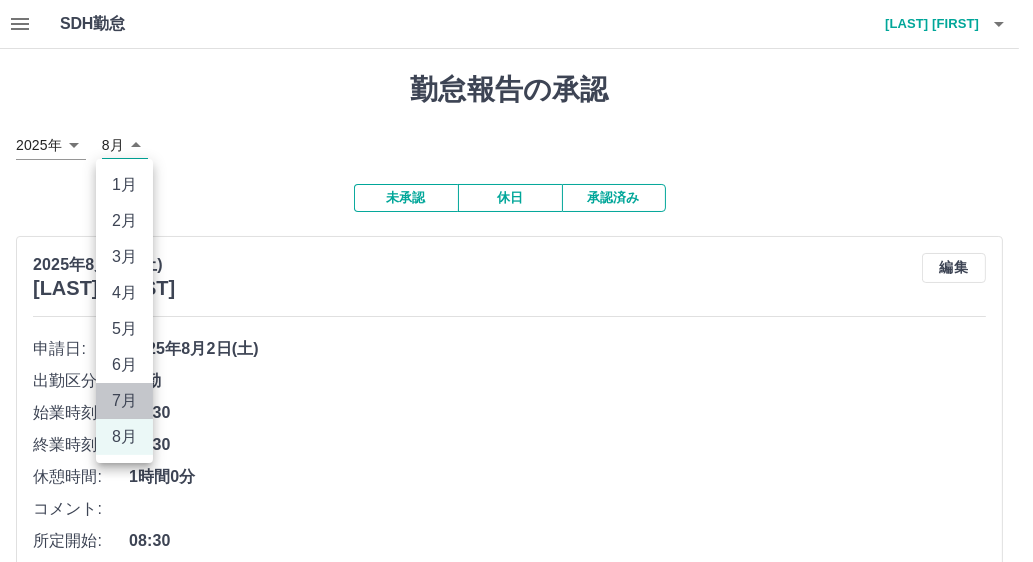 click on "7月" at bounding box center (124, 401) 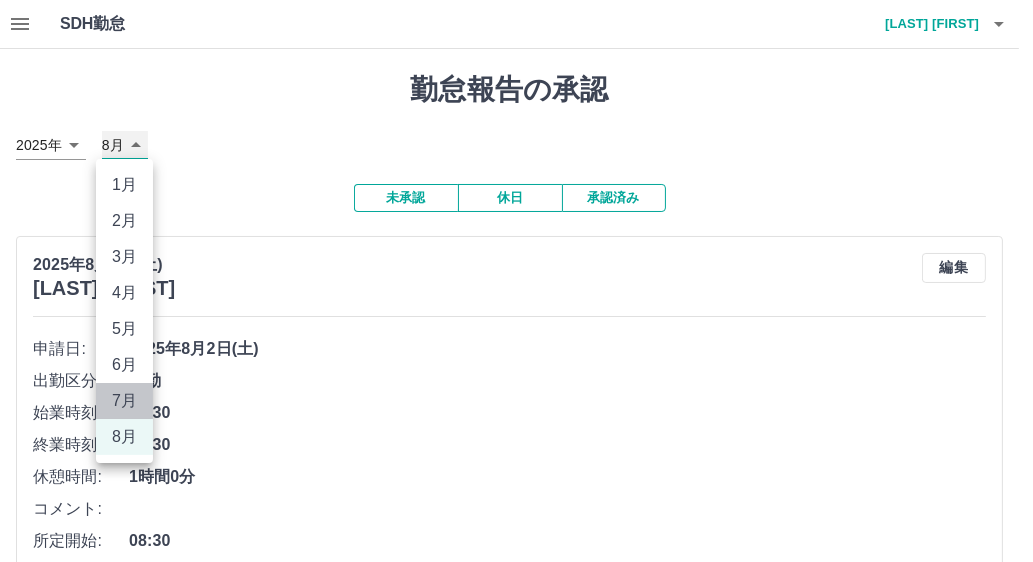 type on "*" 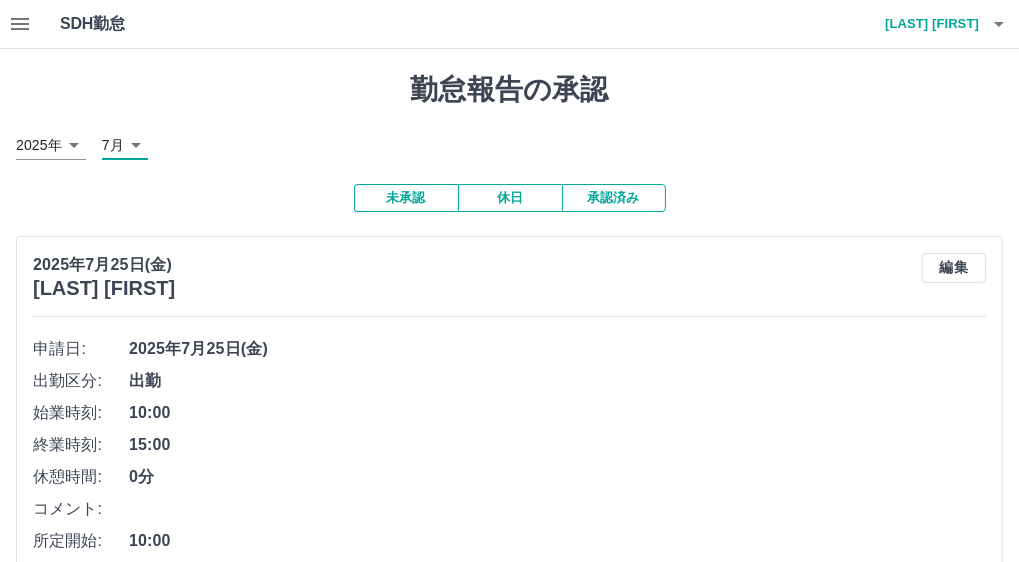 click 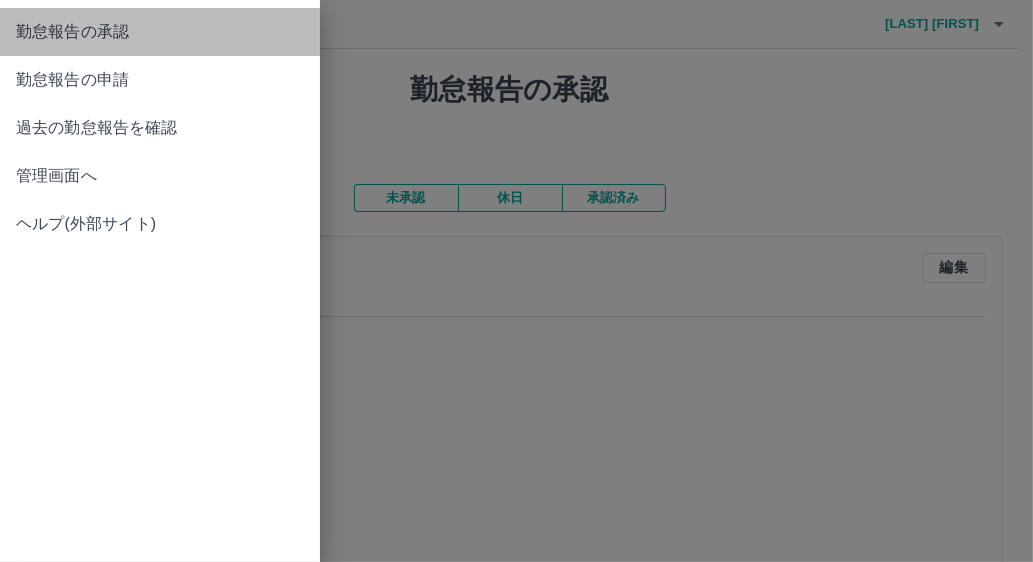 click on "勤怠報告の承認" at bounding box center [160, 32] 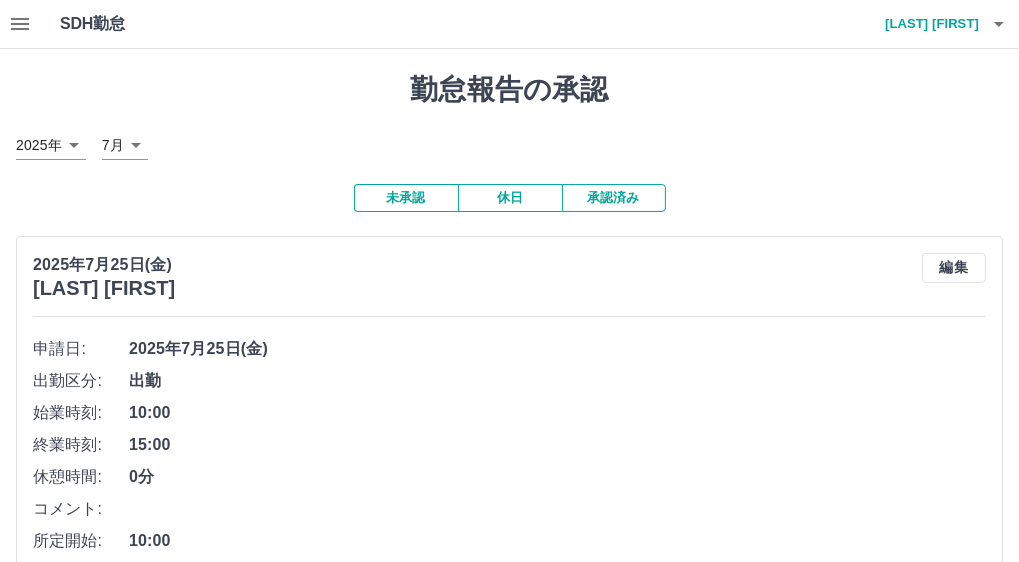 click 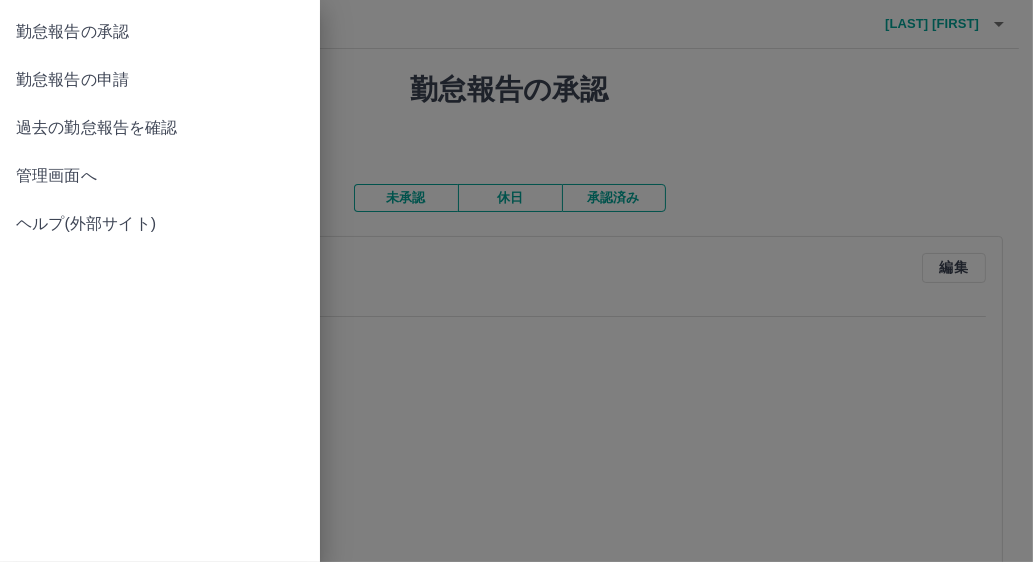 click on "勤怠報告の申請" at bounding box center [160, 80] 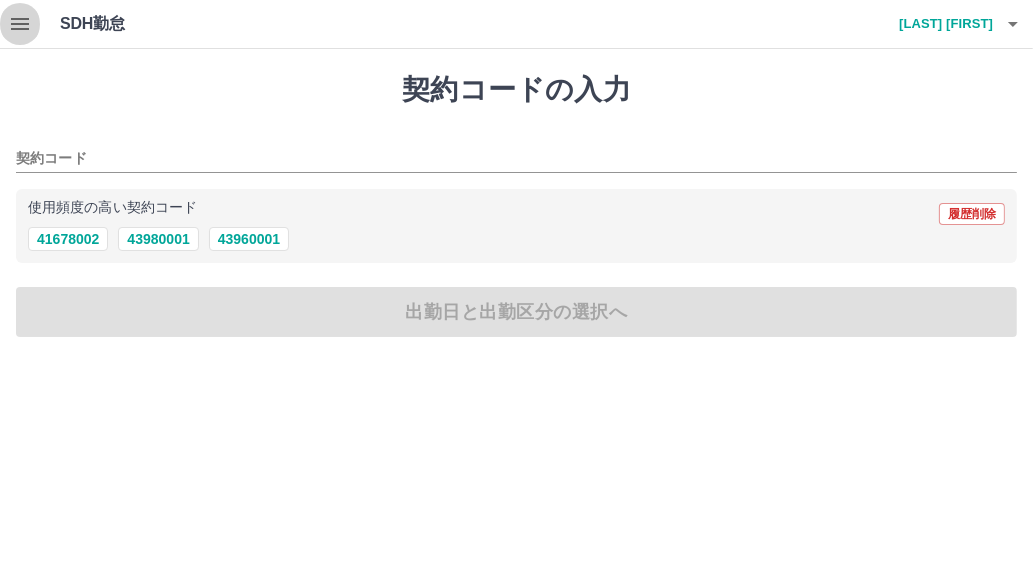 click 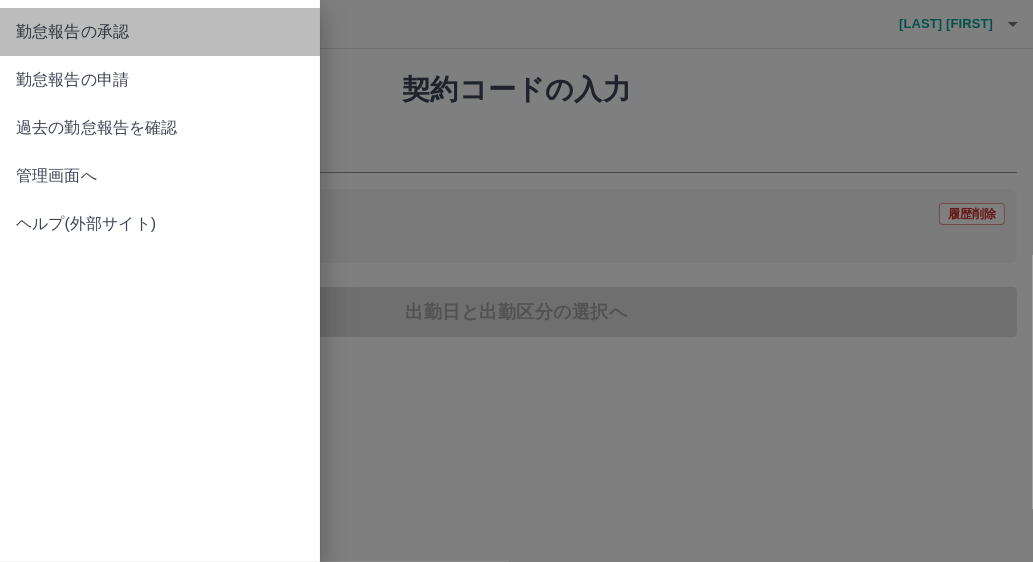 click on "勤怠報告の承認" at bounding box center (160, 32) 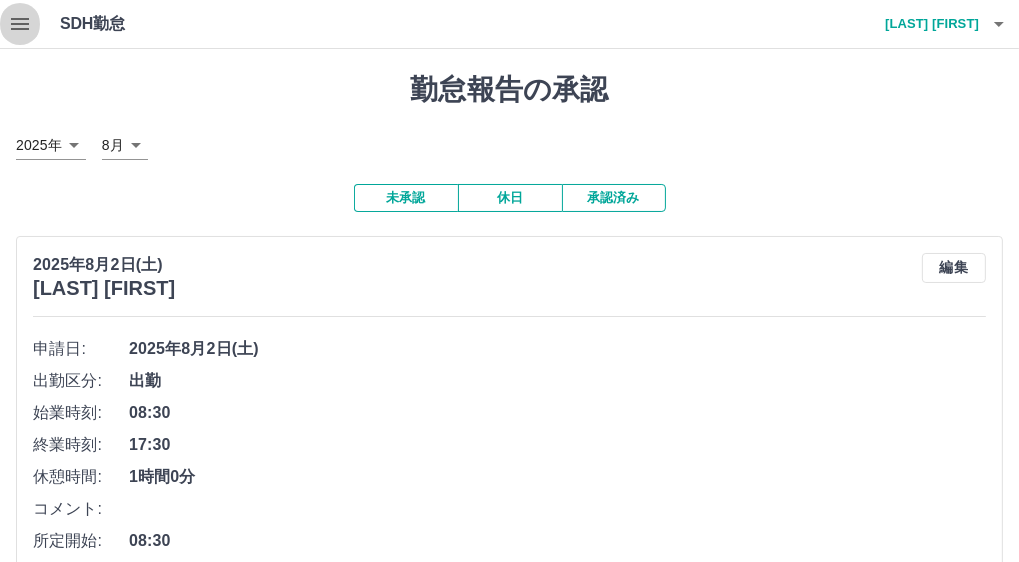 click 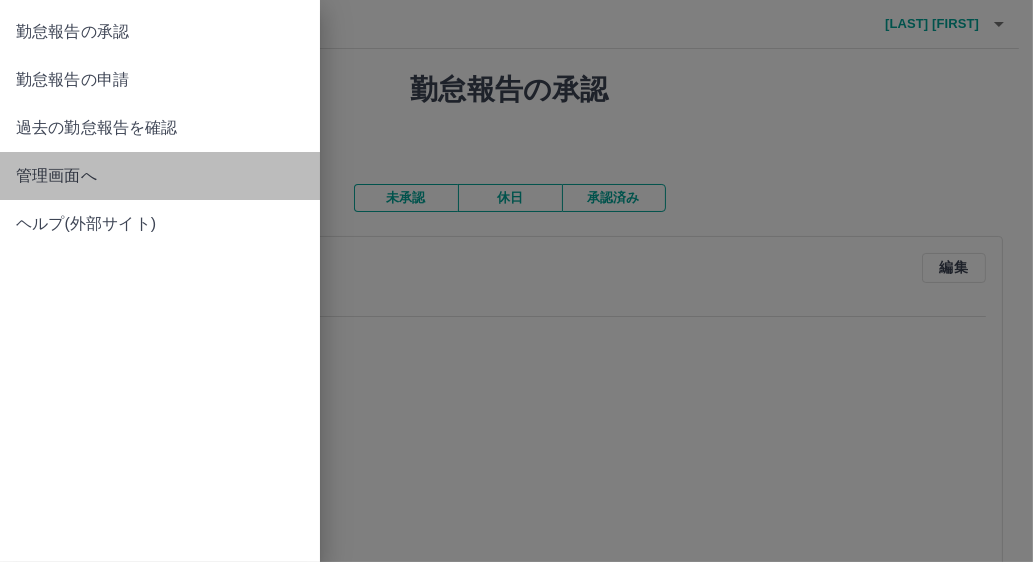 click on "管理画面へ" at bounding box center [160, 176] 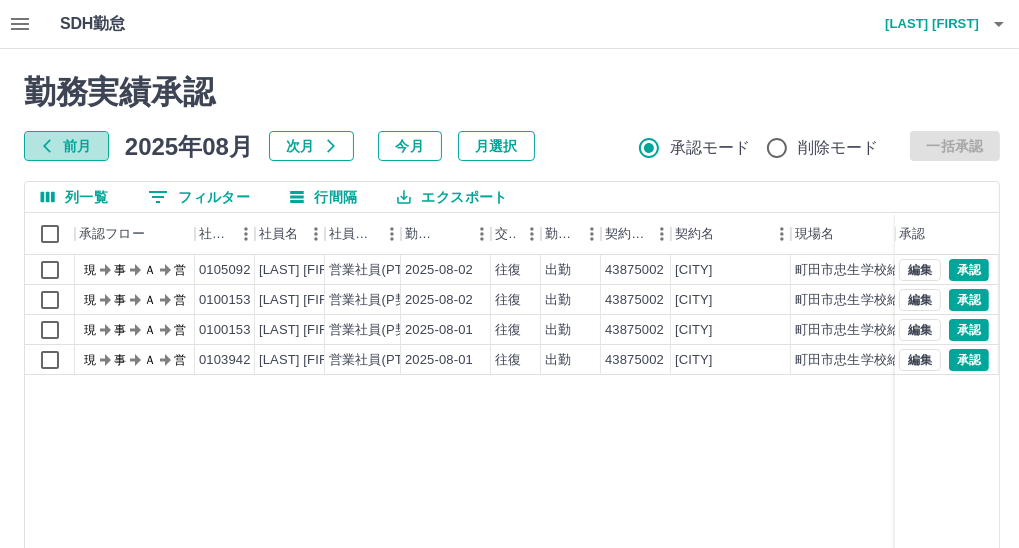 click on "前月" at bounding box center (66, 146) 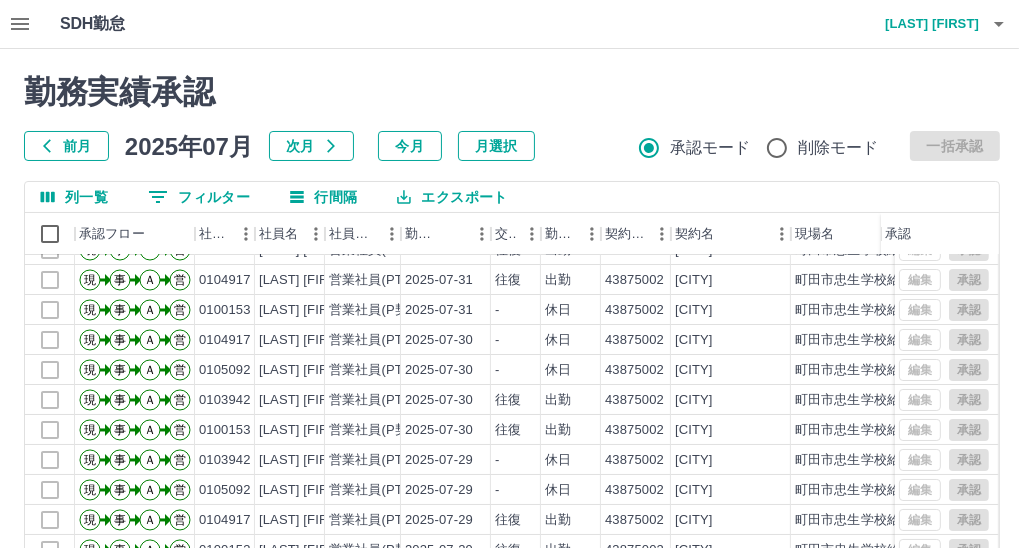 scroll, scrollTop: 99, scrollLeft: 0, axis: vertical 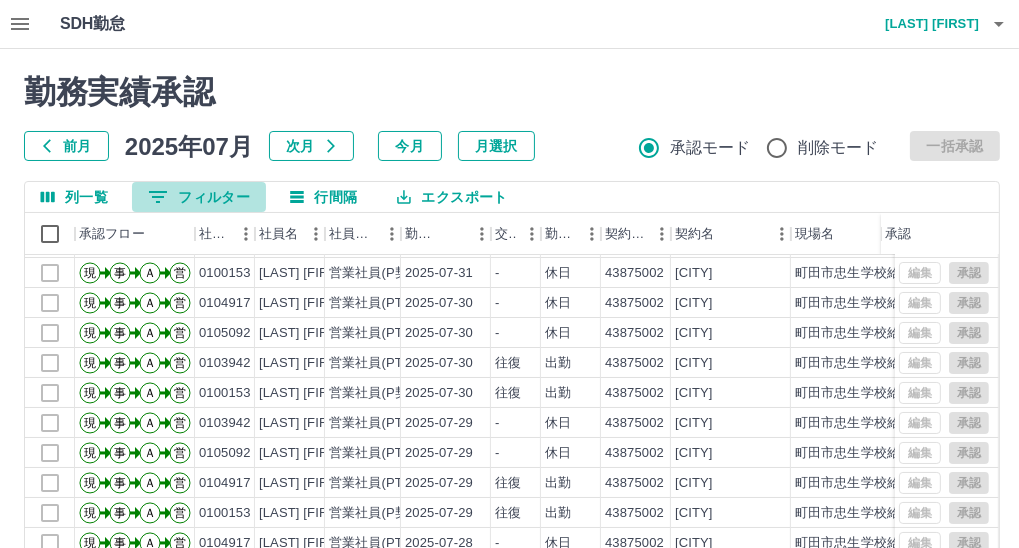 click on "0 フィルター" at bounding box center [199, 197] 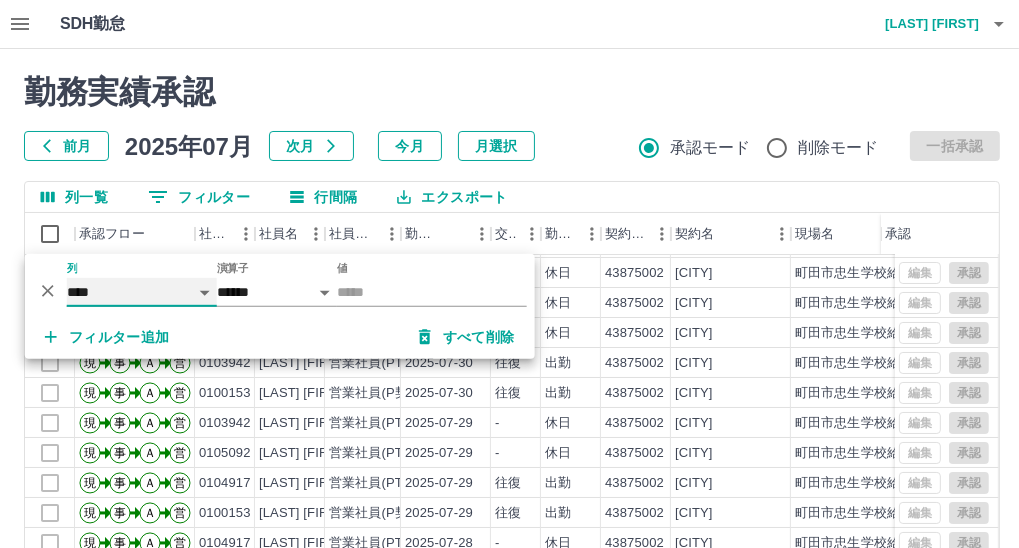 click on "**** *** **** *** *** **** ***** *** *** ** ** ** **** **** **** ** ** *** **** *****" at bounding box center (142, 292) 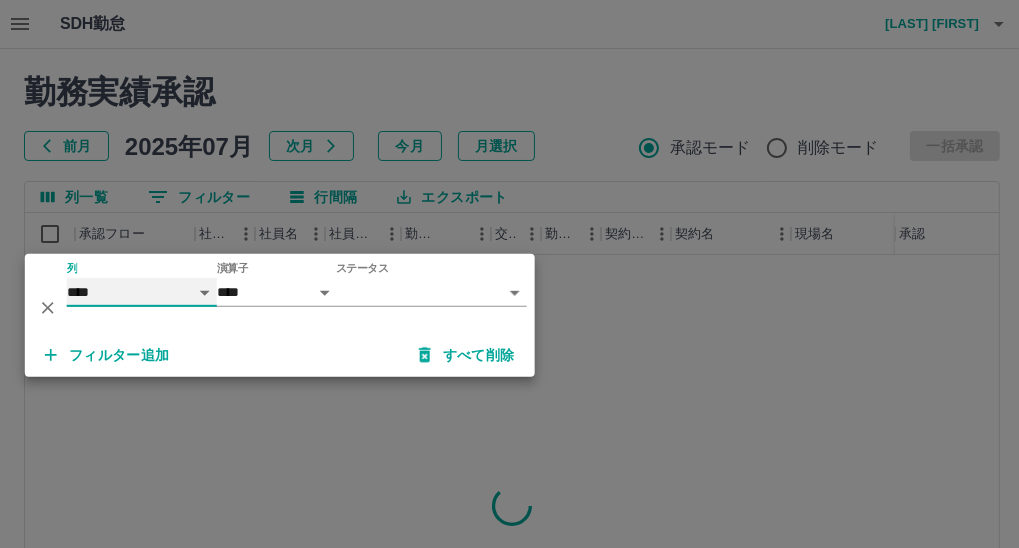 scroll, scrollTop: 0, scrollLeft: 0, axis: both 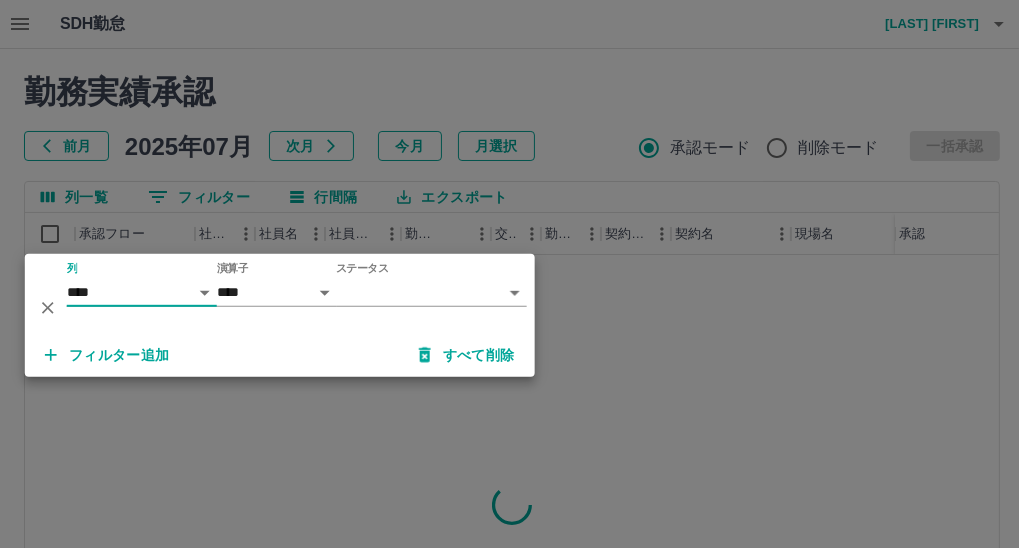 click on "SDH勤怠 知野見　崇 勤務実績承認 前月 2025年07月 次月 今月 月選択 承認モード 削除モード 一括承認 列一覧 0 フィルター 行間隔 エクスポート 承認フロー 社員番号 社員名 社員区分 勤務日 交通費 勤務区分 契約コード 契約名 現場名 始業 終業 休憩 所定開始 所定終業 承認 ページあたりの行数: 20 ** 1～20 / 125 SDH勤怠 *** ** 列 **** *** **** *** *** **** ***** *** *** ** ** ** **** **** **** ** ** *** **** ***** 演算子 **** ****** ステータス ​ ********* フィルター追加 すべて削除" at bounding box center [509, 422] 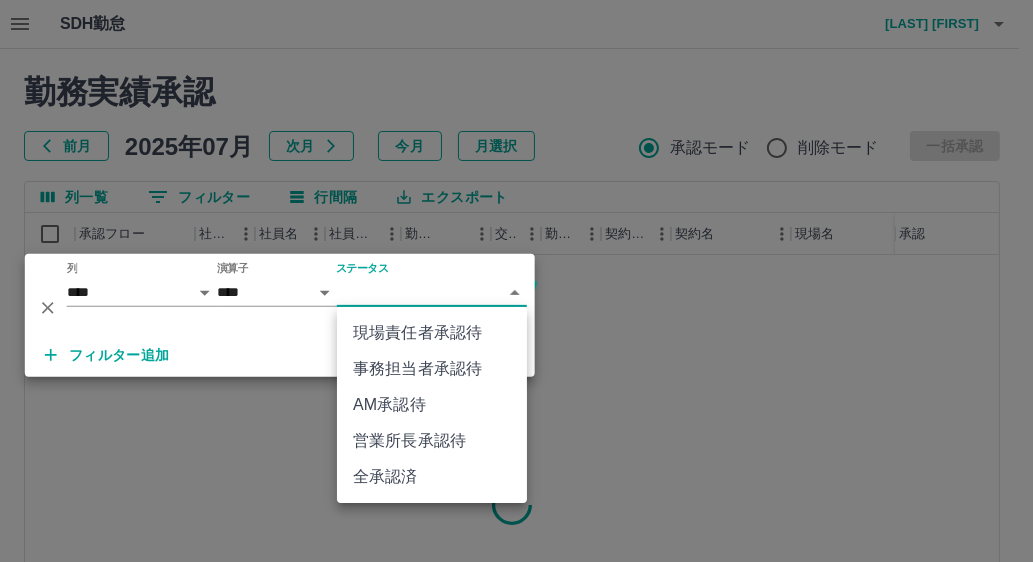 click on "現場責任者承認待" at bounding box center (432, 333) 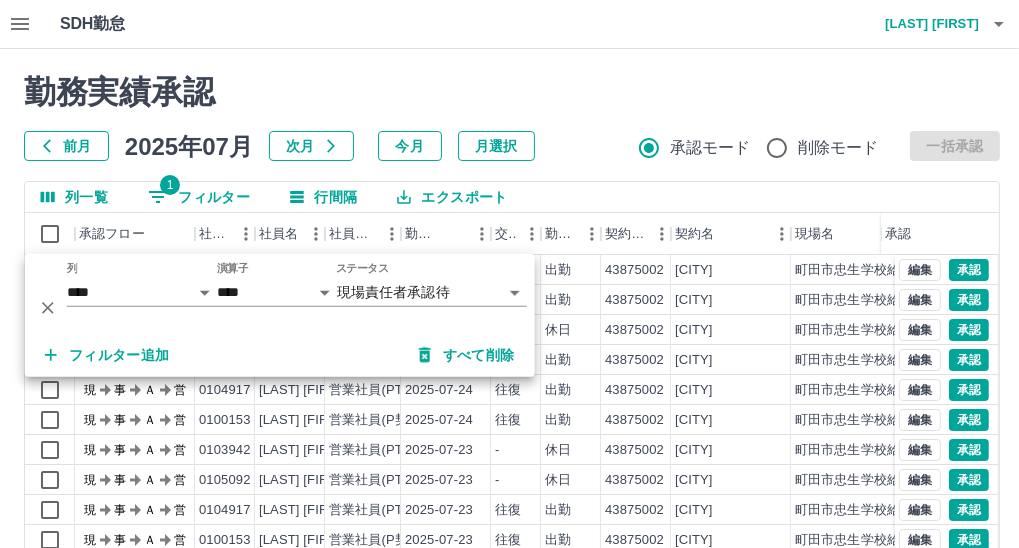 click on "SDH勤怠 知野見　崇" at bounding box center [509, 24] 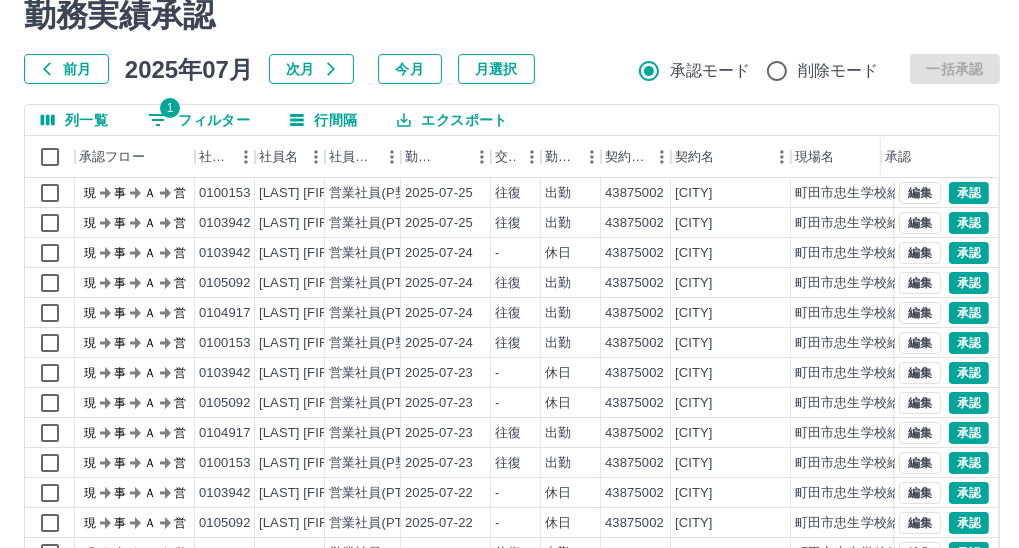 scroll, scrollTop: 296, scrollLeft: 0, axis: vertical 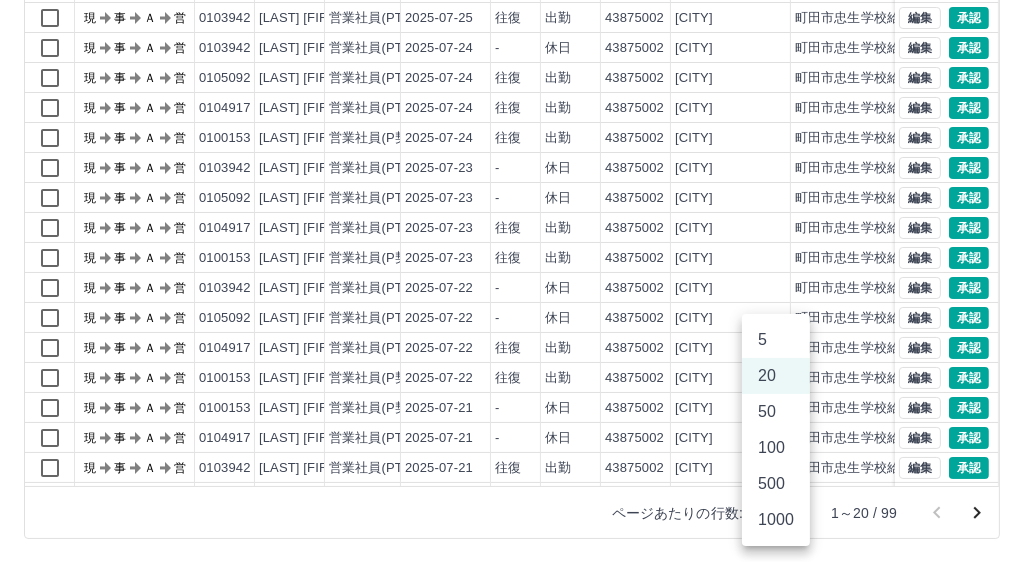 click on "SDH勤怠 知野見　崇 勤務実績承認 前月 2025年07月 次月 今月 月選択 承認モード 削除モード 一括承認 列一覧 1 フィルター 行間隔 エクスポート 承認フロー 社員番号 社員名 社員区分 勤務日 交通費 勤務区分 契約コード 契約名 現場名 始業 終業 休憩 所定開始 所定終業 承認 現 事 Ａ 営 0100153 知野見　崇 営業社員(P契約) 2025-07-25 往復 出勤 43875002 町田市 町田市忠生学校給食センター　自主事業 08:30 17:30 01:00 08:30 17:30 現 事 Ａ 営 0103942 吉岡　詩絵里 営業社員(PT契約) 2025-07-25 往復 出勤 43875002 町田市 町田市忠生学校給食センター　自主事業 10:00 15:00 00:00 10:00 15:00 現 事 Ａ 営 0103942 吉岡　詩絵里 営業社員(PT契約) 2025-07-24  -  休日 43875002 町田市 町田市忠生学校給食センター　自主事業 - - - - - 現 事 Ａ 営 0105092 山田　真理子 営業社員(PT契約) 2025-07-24 往復 出勤 43875002" at bounding box center [516, 140] 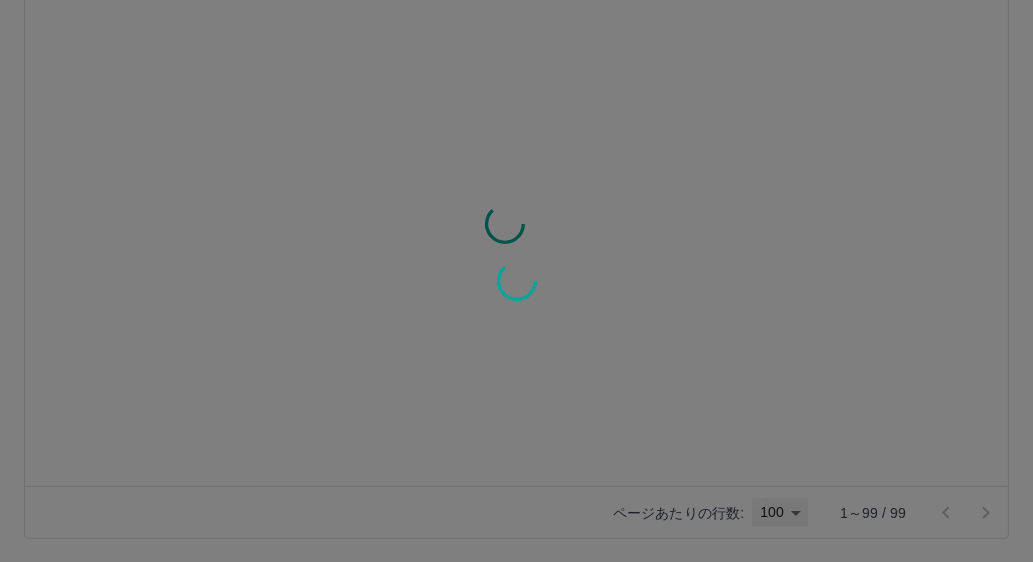 type on "***" 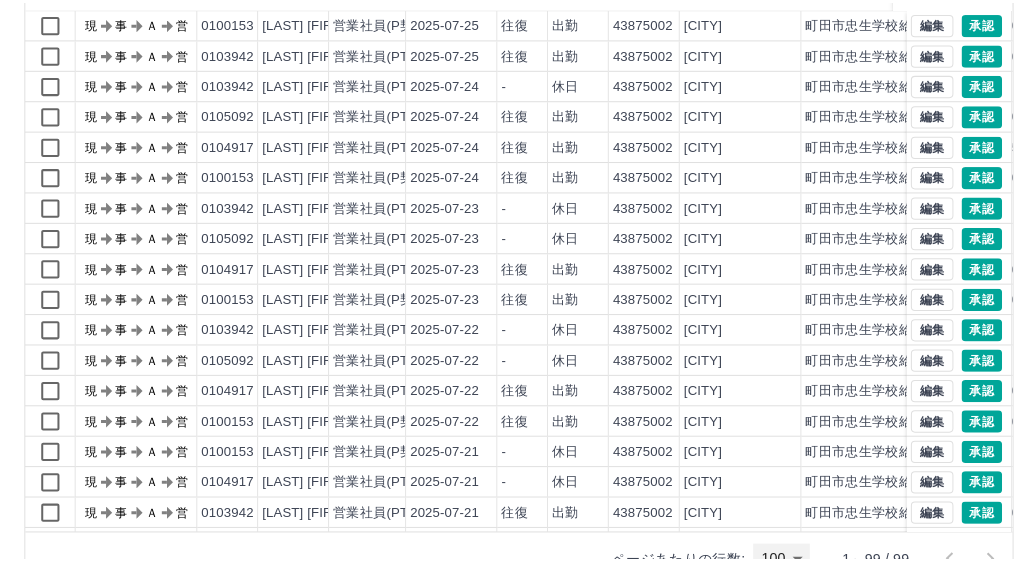 scroll, scrollTop: 0, scrollLeft: 0, axis: both 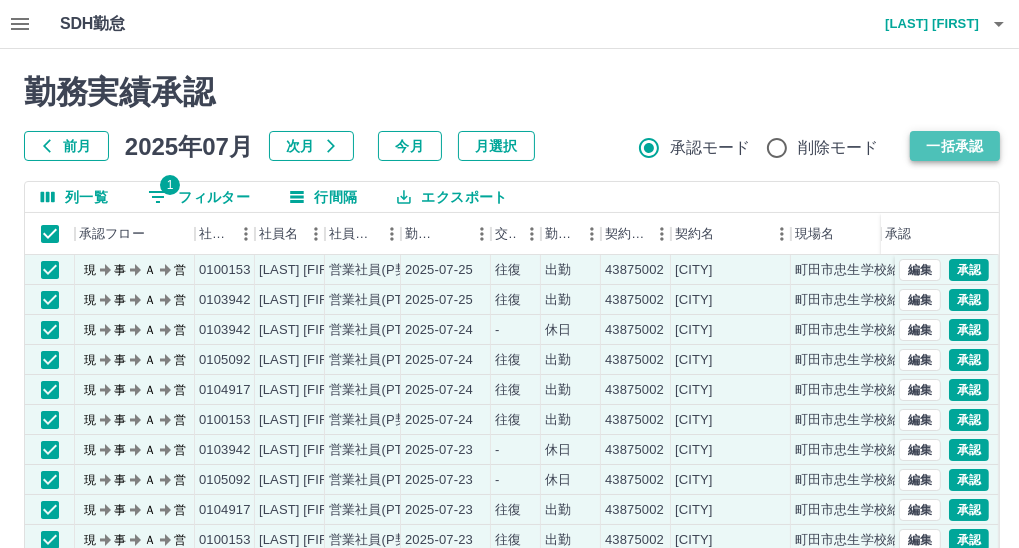 click on "一括承認" at bounding box center (955, 146) 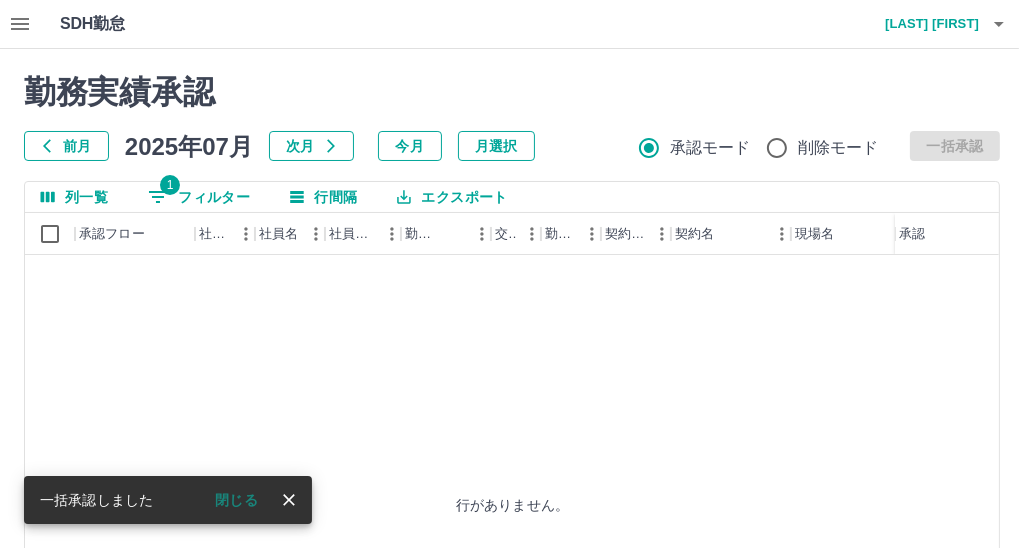 click 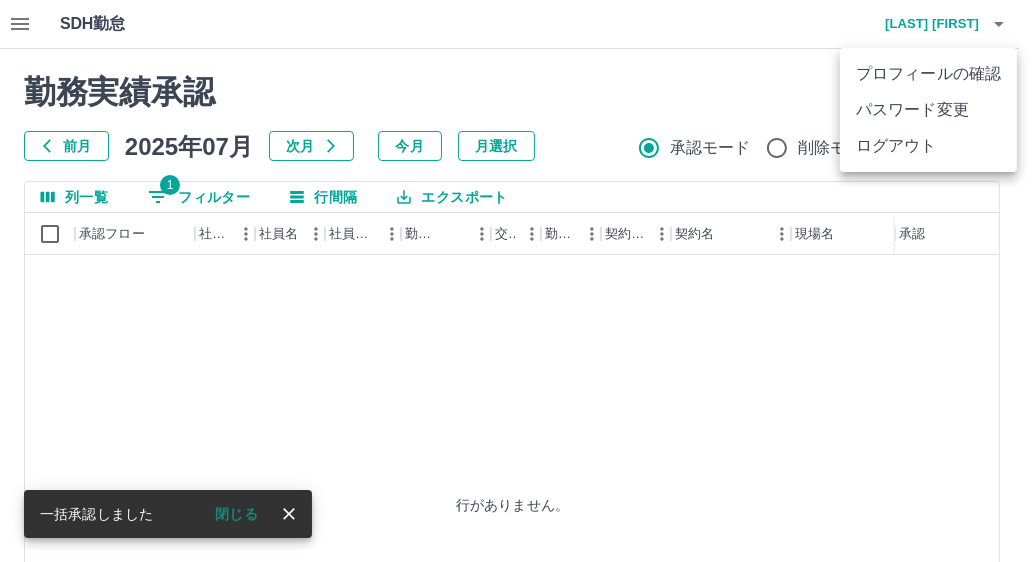 click on "ログアウト" at bounding box center [928, 146] 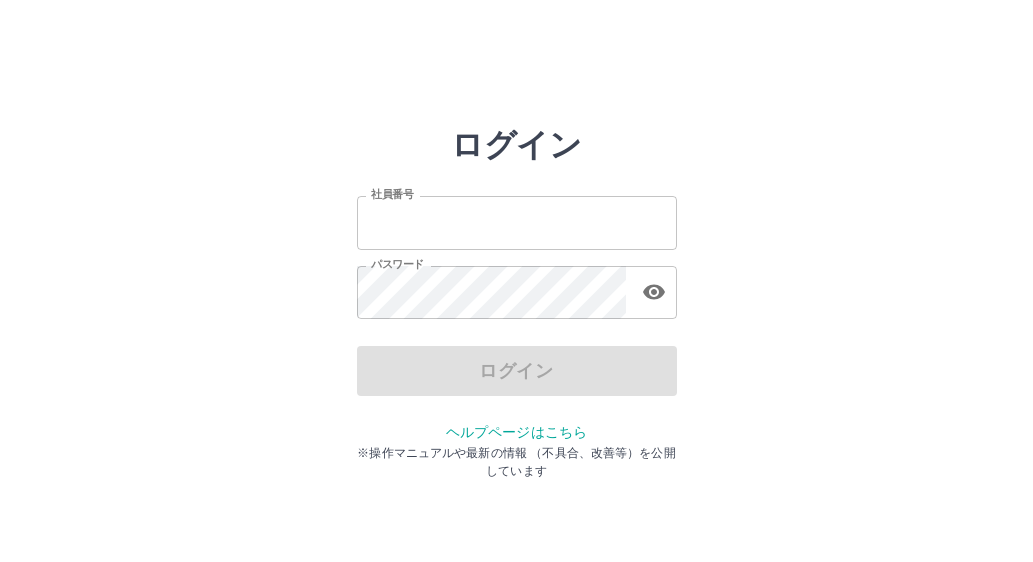 scroll, scrollTop: 0, scrollLeft: 0, axis: both 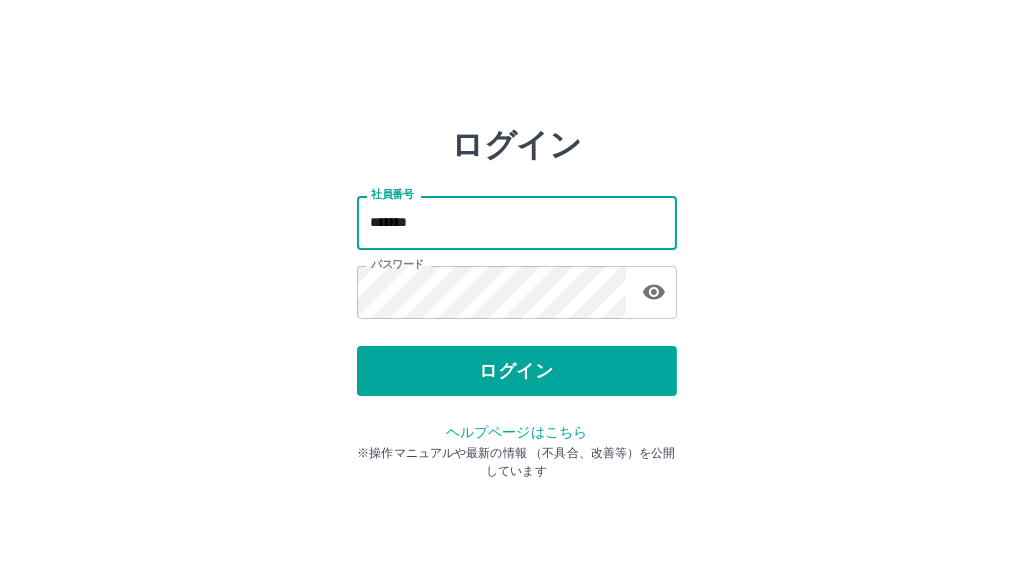 click on "*******" at bounding box center [517, 222] 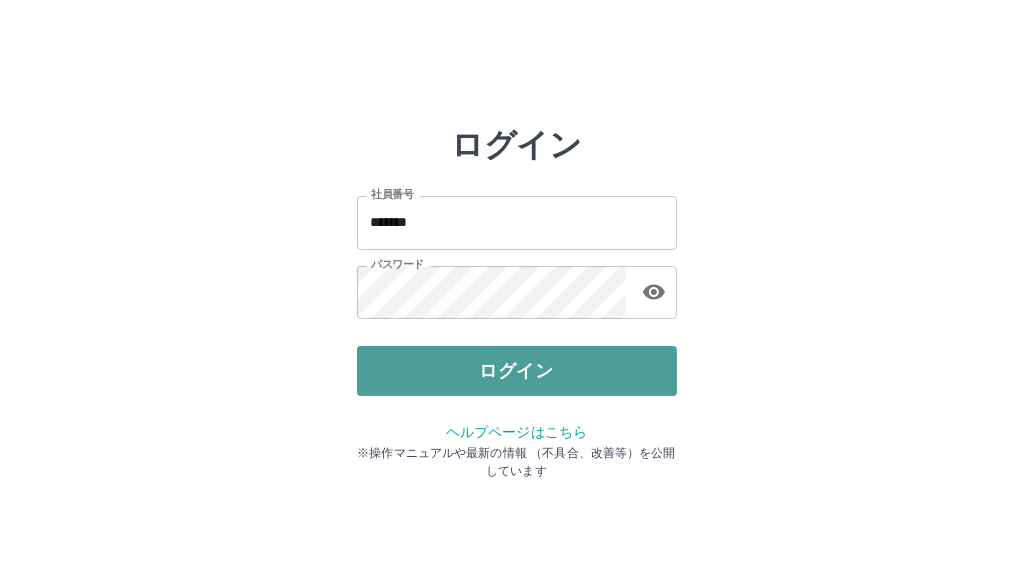click on "ログイン" at bounding box center [517, 371] 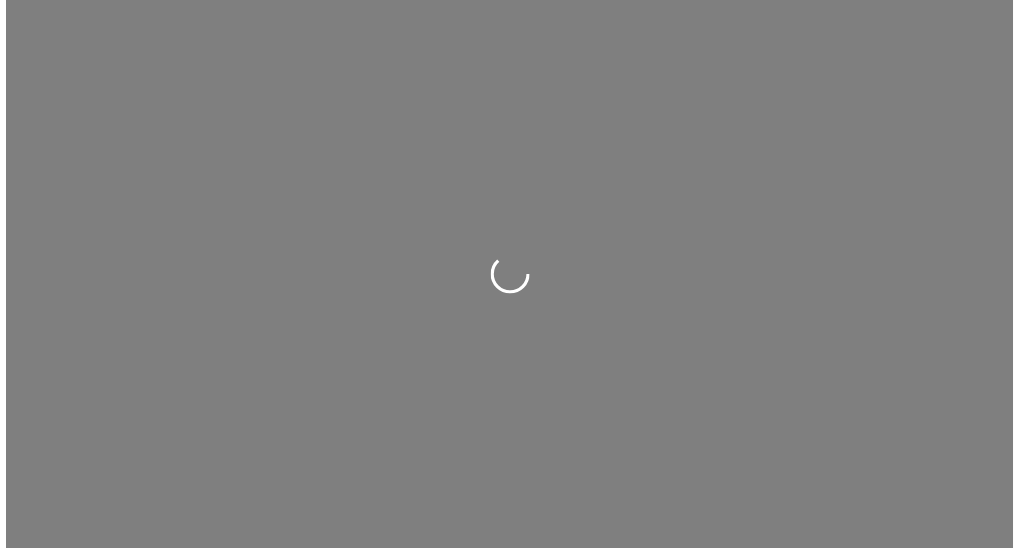 scroll, scrollTop: 0, scrollLeft: 0, axis: both 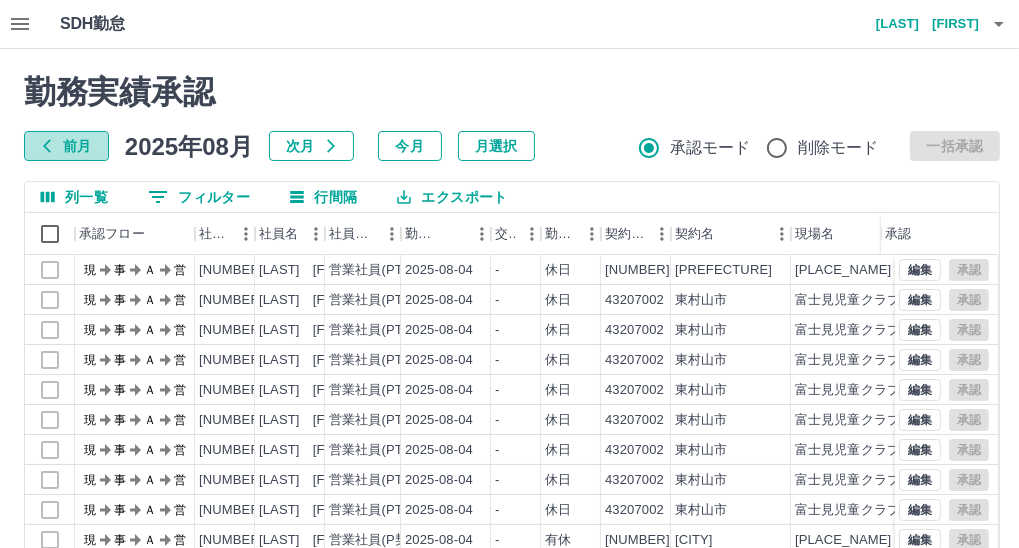 click on "前月" at bounding box center [66, 146] 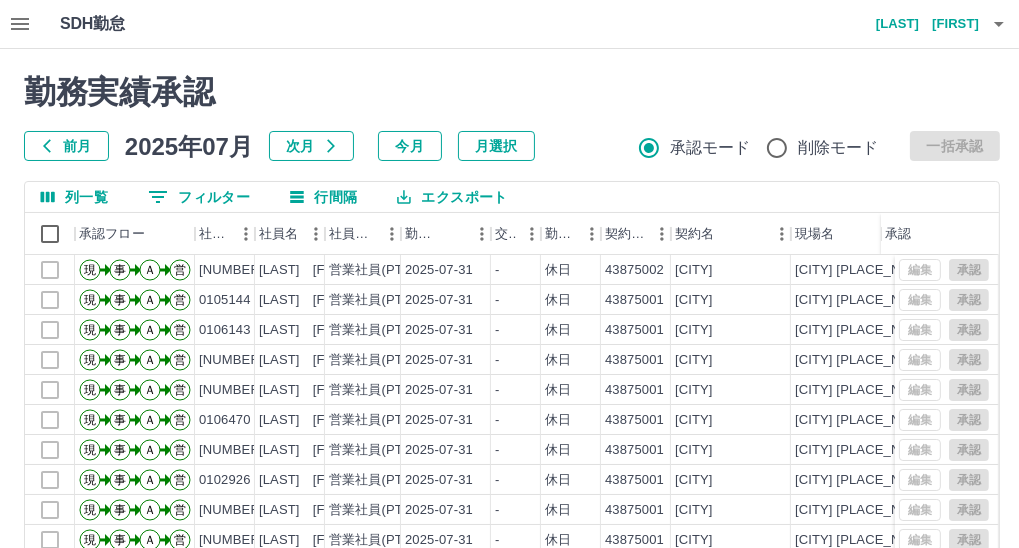click on "0 フィルター" at bounding box center (199, 197) 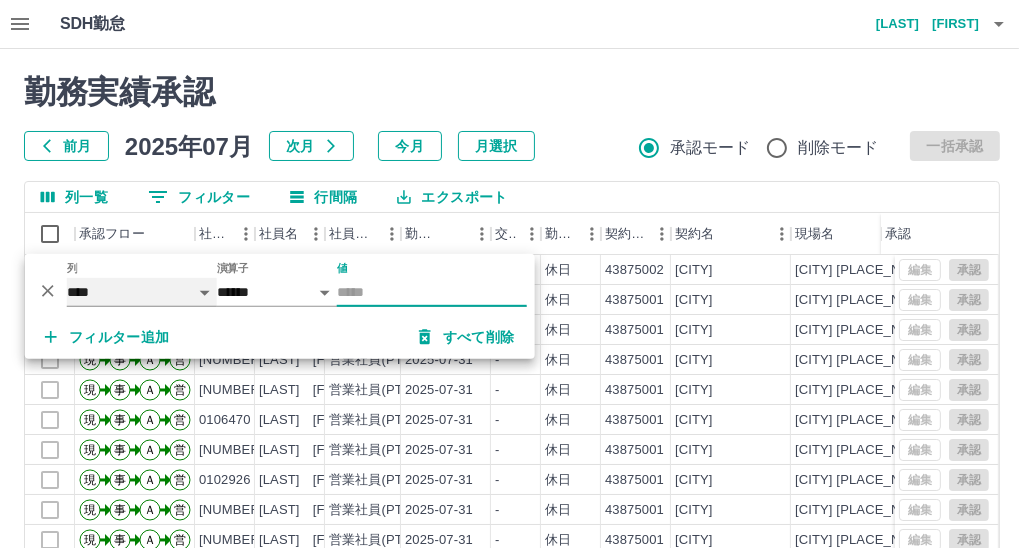 click on "**** *** **** *** *** **** ***** *** *** ** ** ** **** **** **** ** ** *** **** *****" at bounding box center (142, 292) 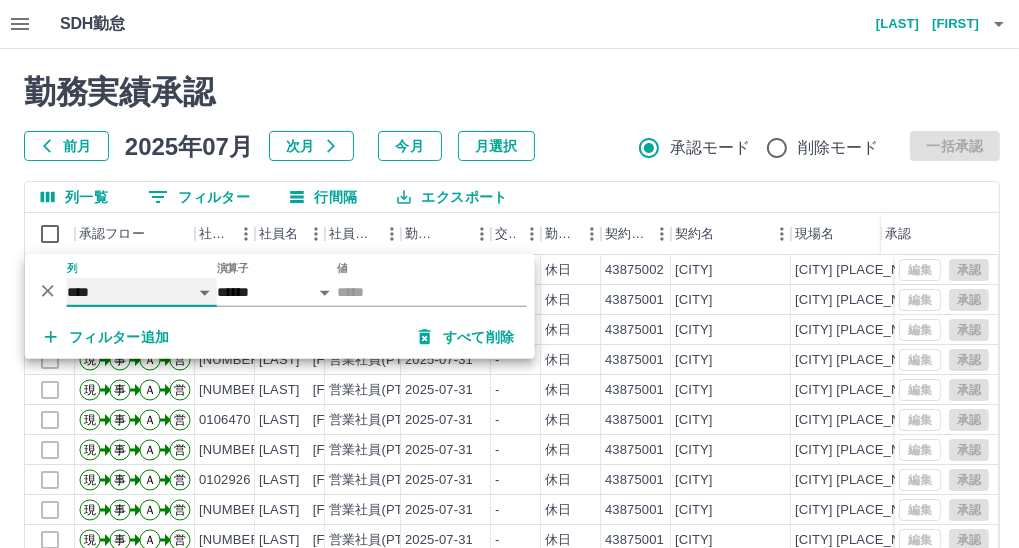 click on "**** *** **** *** *** **** ***** *** *** ** ** ** **** **** **** ** ** *** **** *****" at bounding box center [142, 292] 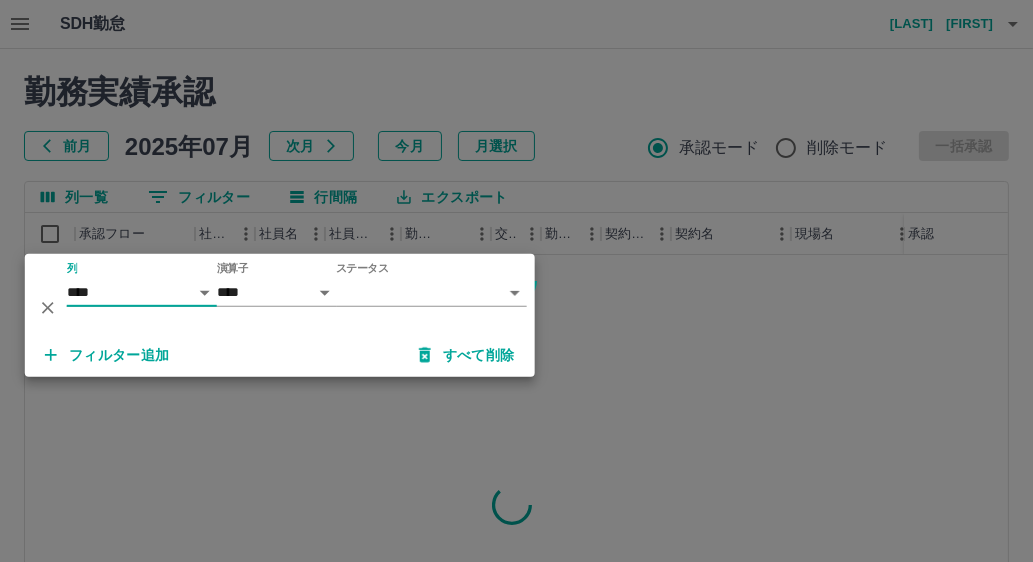 click on "SDH勤怠 渋沢　由紀子 勤務実績承認 前月 2025年07月 次月 今月 月選択 承認モード 削除モード 一括承認 列一覧 0 フィルター 行間隔 エクスポート 承認フロー 社員番号 社員名 社員区分 勤務日 交通費 勤務区分 契約コード 契約名 現場名 始業 終業 休憩 所定開始 所定終業 承認 ページあたりの行数: 20 ** 1～20 / 25898 SDH勤怠 *** ** 列 **** *** **** *** *** **** ***** *** *** ** ** ** **** **** **** ** ** *** **** ***** 演算子 **** ****** ステータス ​ ********* フィルター追加 すべて削除" at bounding box center (516, 422) 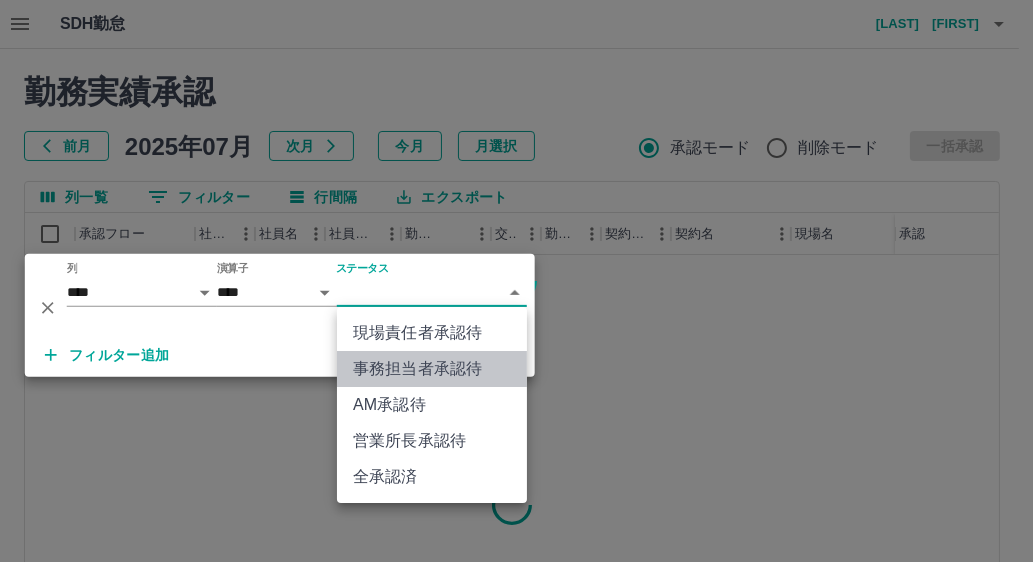 click on "事務担当者承認待" at bounding box center [432, 369] 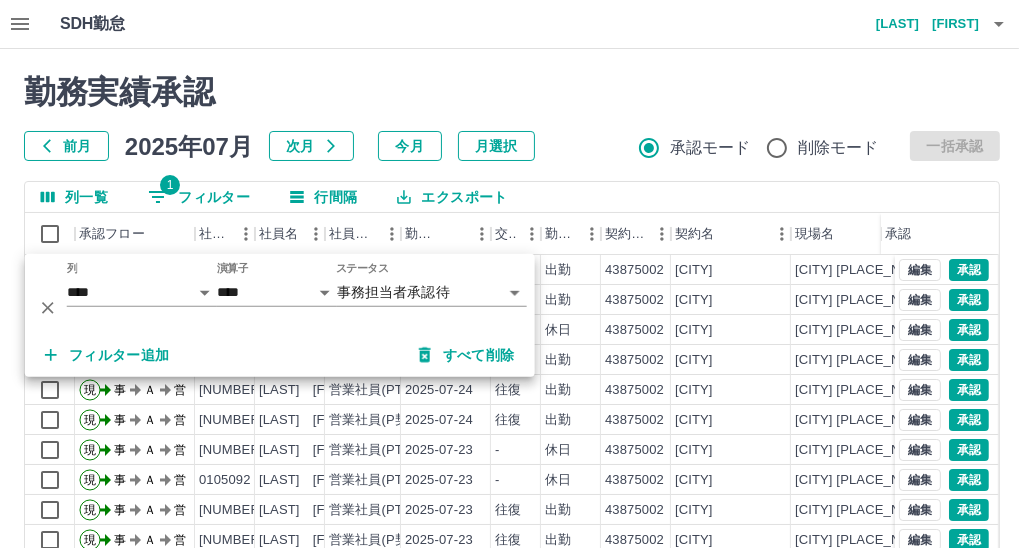 click on "勤務実績承認" at bounding box center (512, 92) 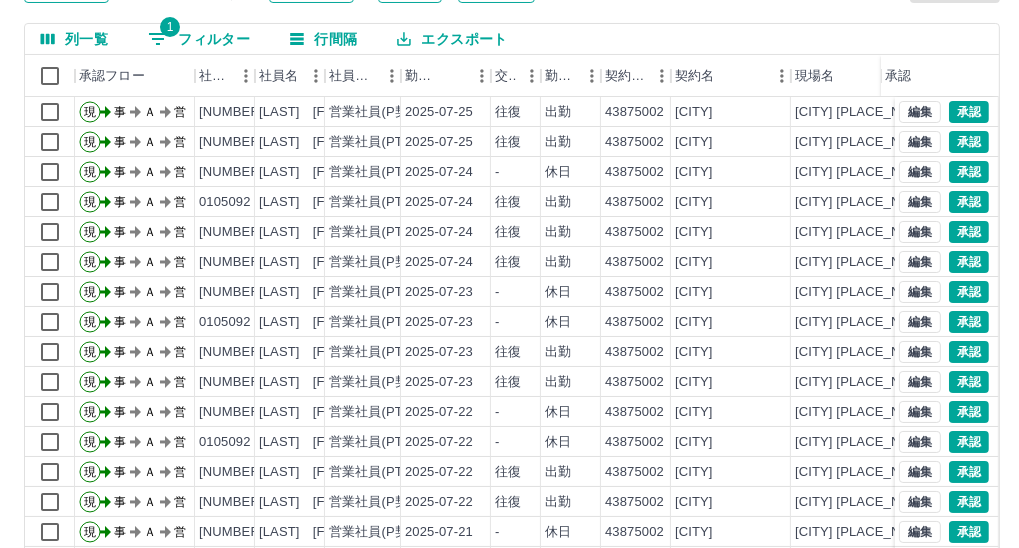 scroll, scrollTop: 160, scrollLeft: 0, axis: vertical 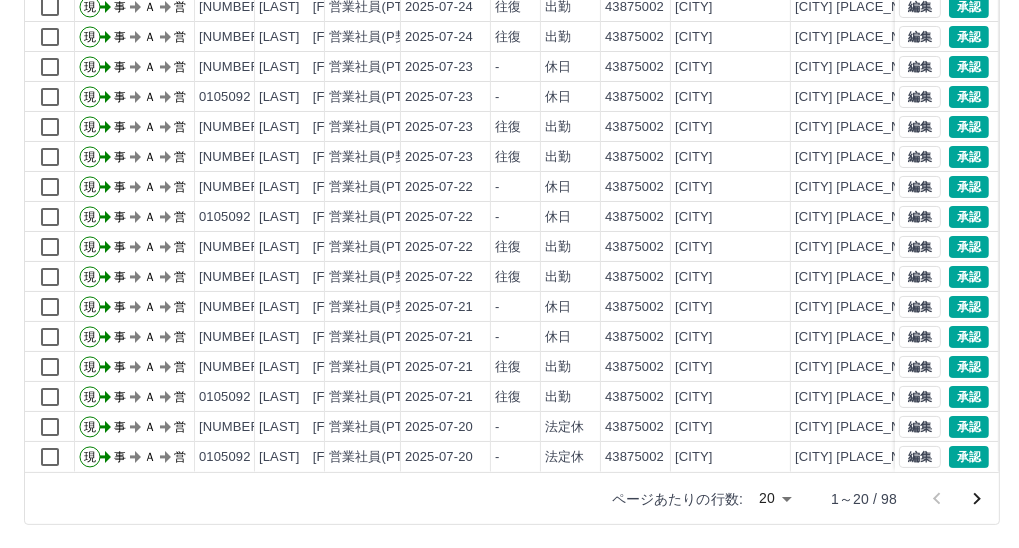 click on "SDH勤怠 渋沢　由紀子 勤務実績承認 前月 2025年07月 次月 今月 月選択 承認モード 削除モード 一括承認 列一覧 1 フィルター 行間隔 エクスポート 承認フロー 社員番号 社員名 社員区分 勤務日 交通費 勤務区分 契約コード 契約名 現場名 始業 終業 休憩 所定開始 所定終業 承認 現 事 Ａ 営 0103942 吉岡　詩絵里 営業社員(PT契約) 2025-07-25 往復 出勤 43875002 町田市 町田市忠生学校給食センター　自主事業 10:00 15:00 00:00 10:00 15:00 現 事 Ａ 営 0103942 吉岡　詩絵里 営業社員(PT契約) 2025-07-24  -  休日 43875002 町田市 町田市忠生学校給食センター　自主事業 - - - - - 現 事 Ａ 営 0105092 山田　真理子 営業社員(PT契約) 2025-07-24 往復 出勤 43875002 町田市 町田市忠生学校給食センター　自主事業 08:30 17:30 01:00 08:30 17:30 現 事 Ａ 営 0104917 齊藤　ゆかり 営業社員(PT契約) 2025-07-24 往復 出勤 -" at bounding box center (509, 126) 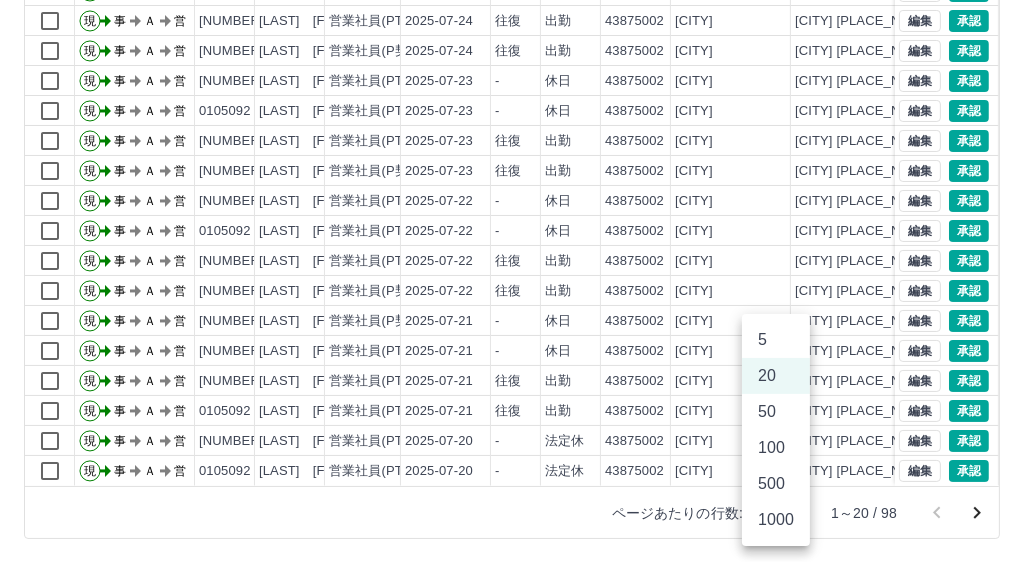 click on "100" at bounding box center [776, 448] 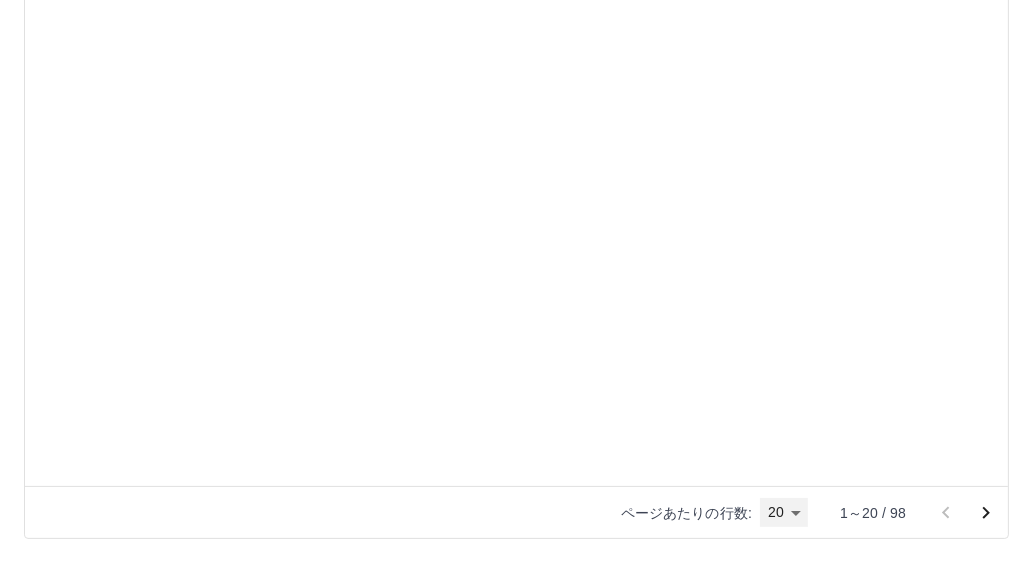 type on "***" 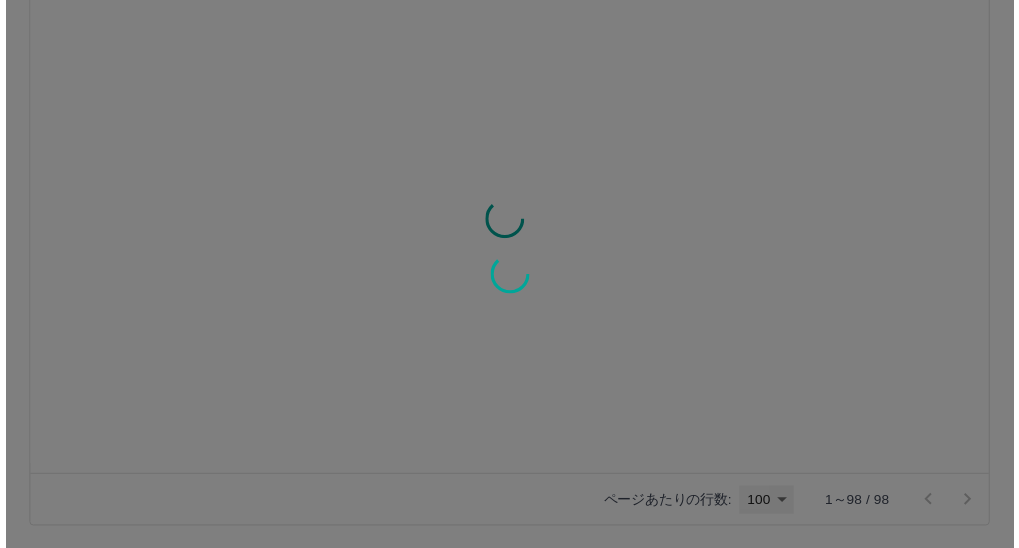 scroll, scrollTop: 0, scrollLeft: 0, axis: both 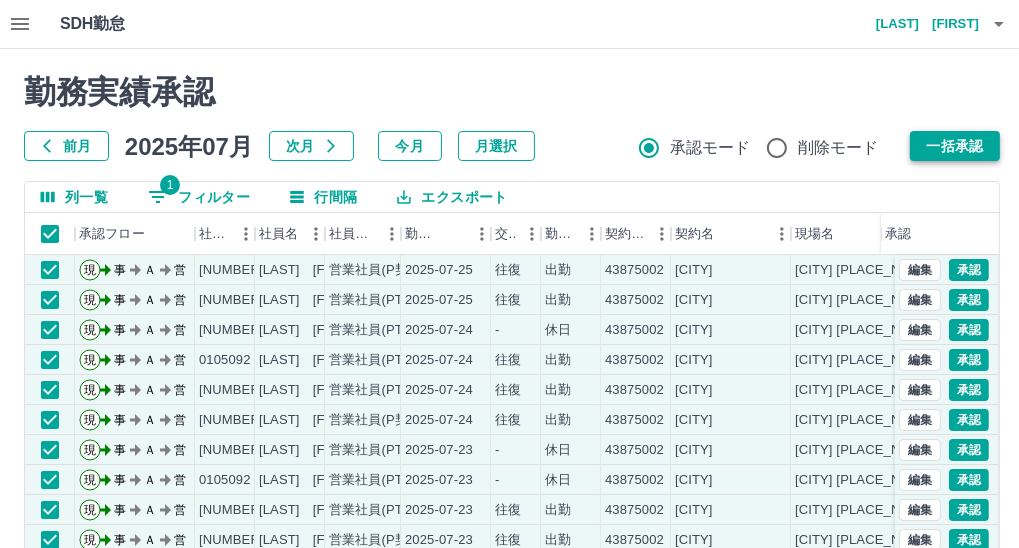 click on "一括承認" at bounding box center [955, 146] 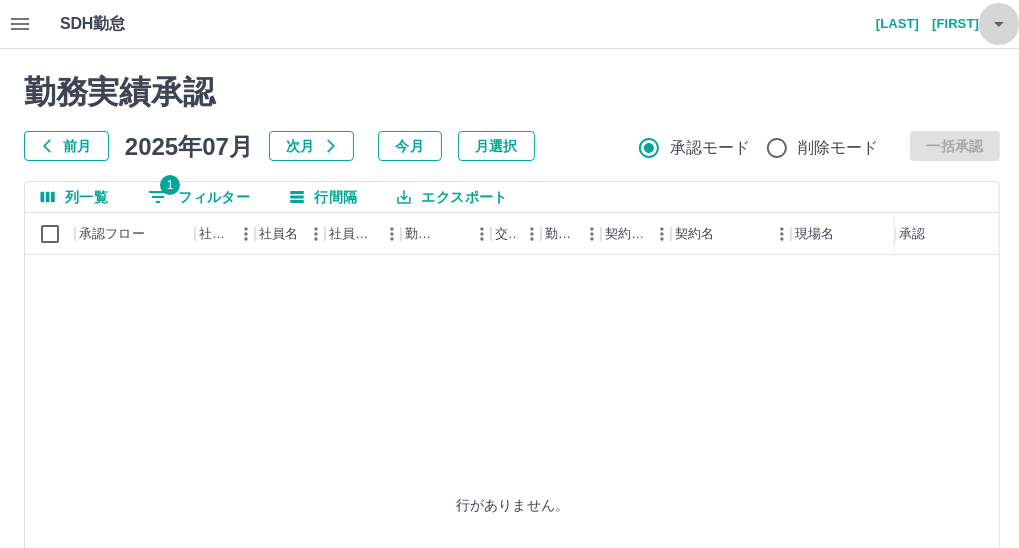 click at bounding box center (999, 24) 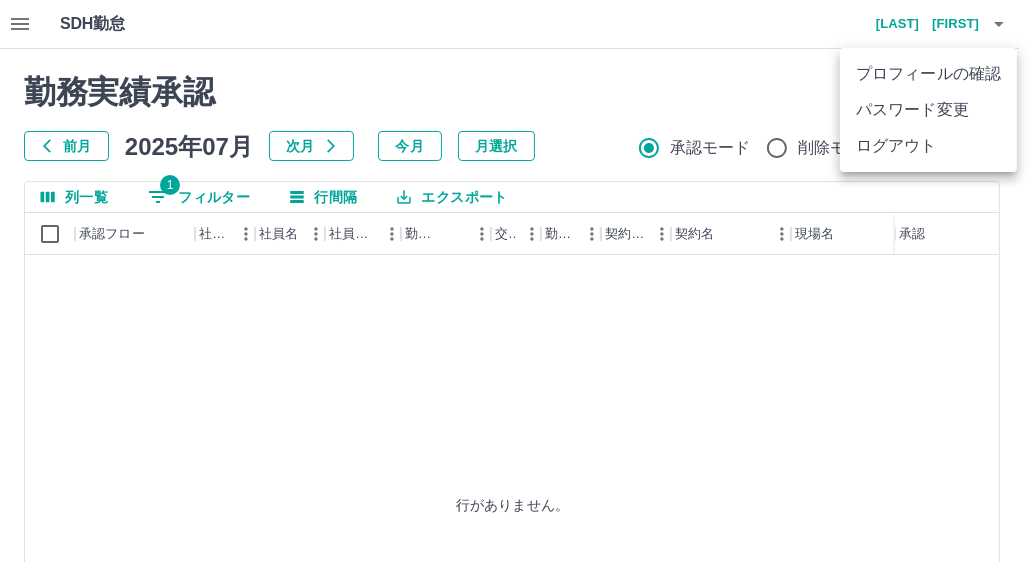 click on "ログアウト" at bounding box center [928, 146] 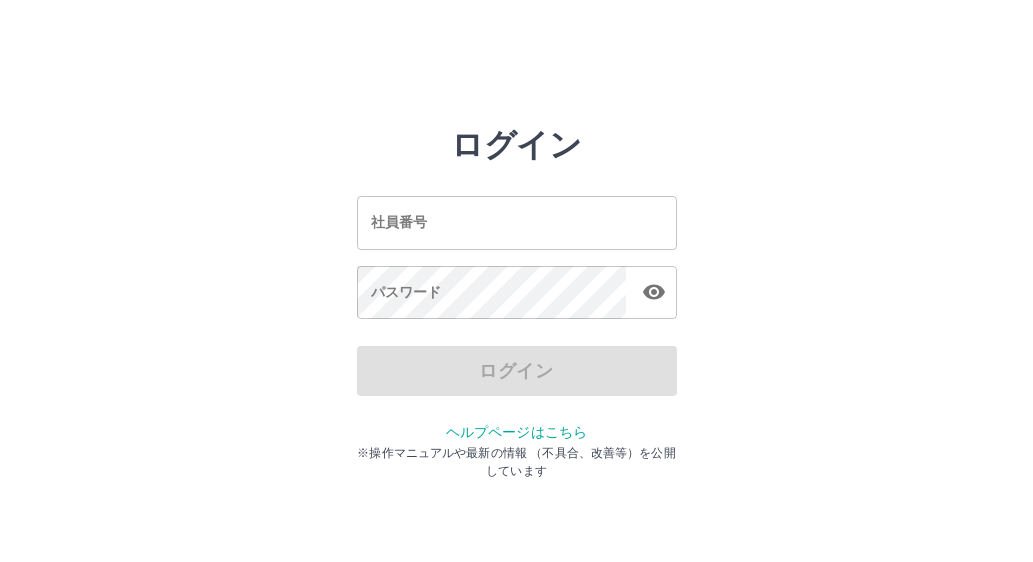 scroll, scrollTop: 0, scrollLeft: 0, axis: both 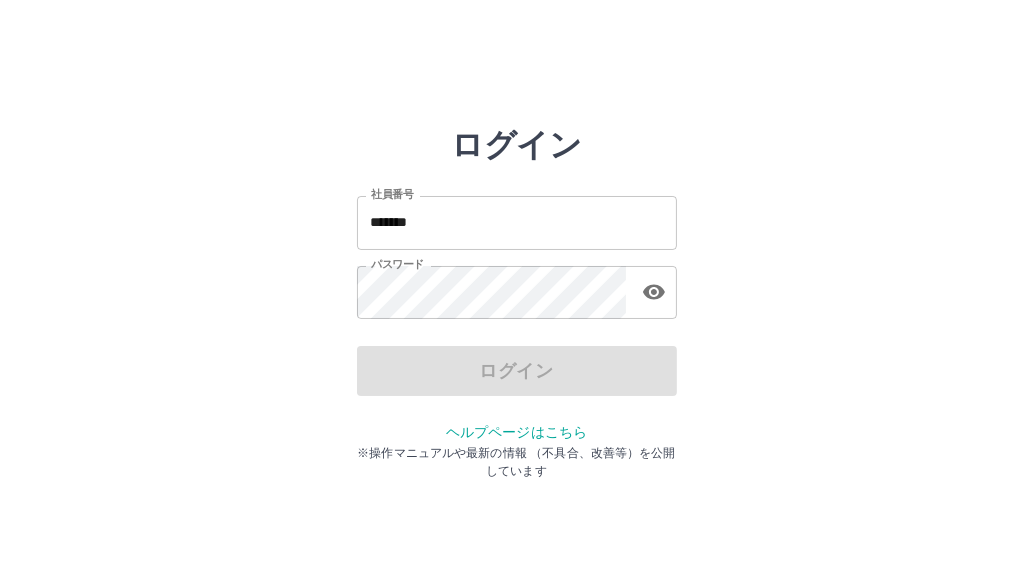 click on "*******" at bounding box center (517, 222) 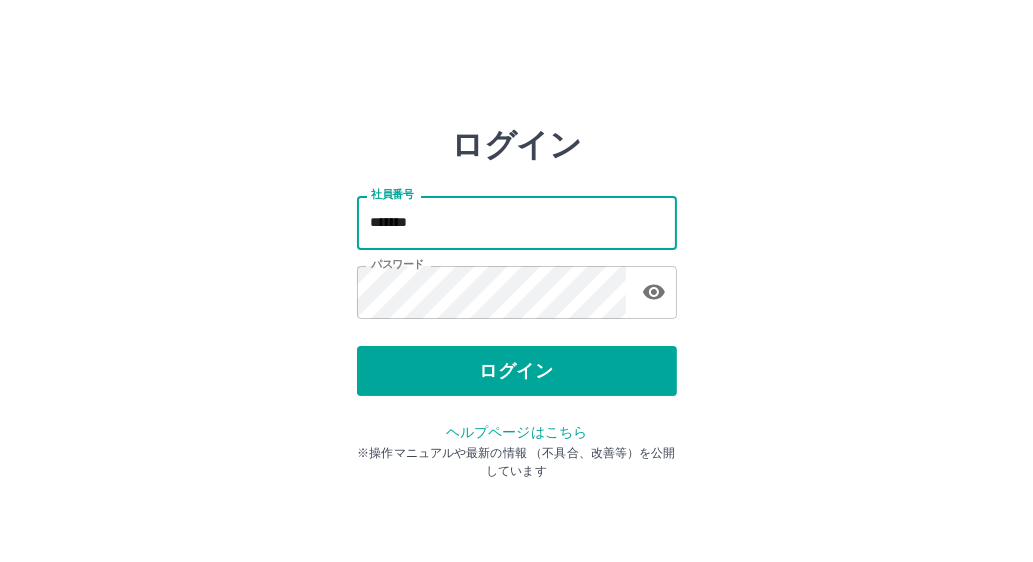 type on "*******" 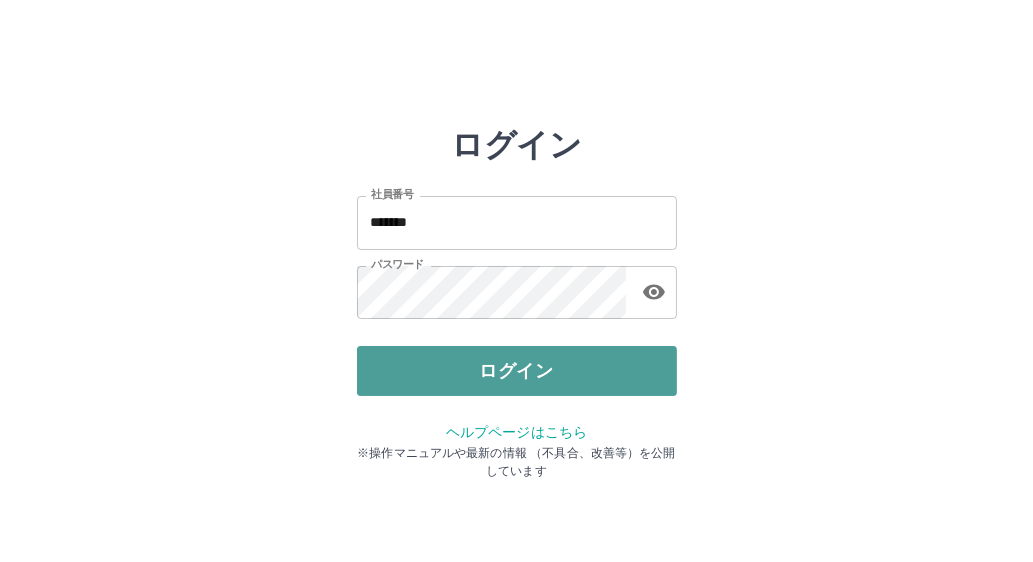 click on "ログイン" at bounding box center [517, 371] 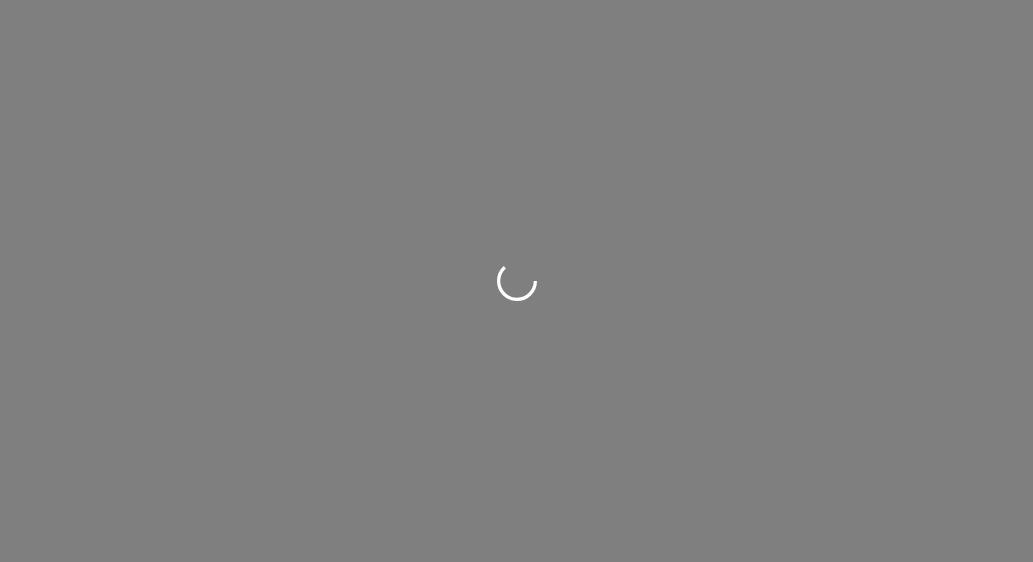 scroll, scrollTop: 0, scrollLeft: 0, axis: both 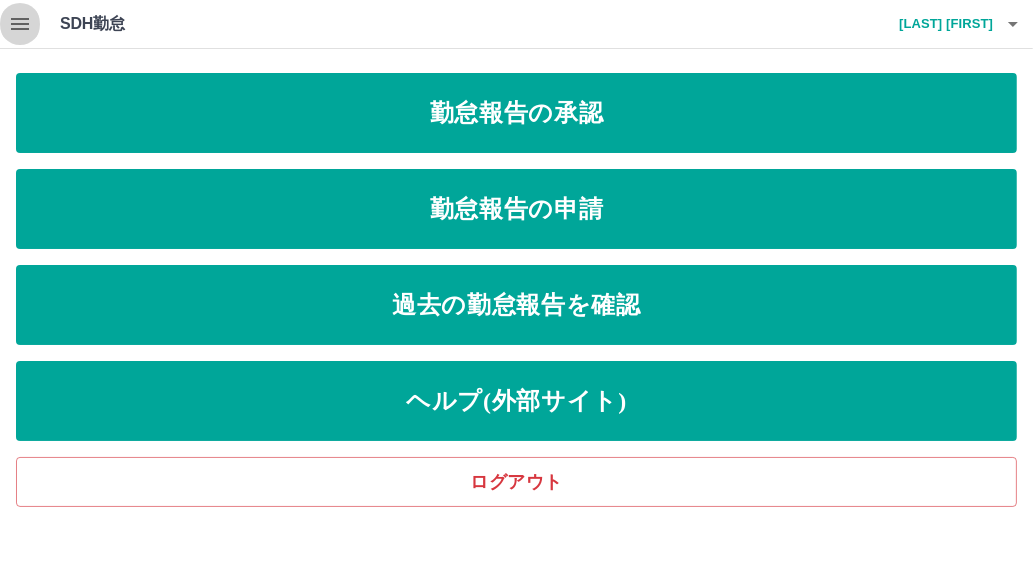 click 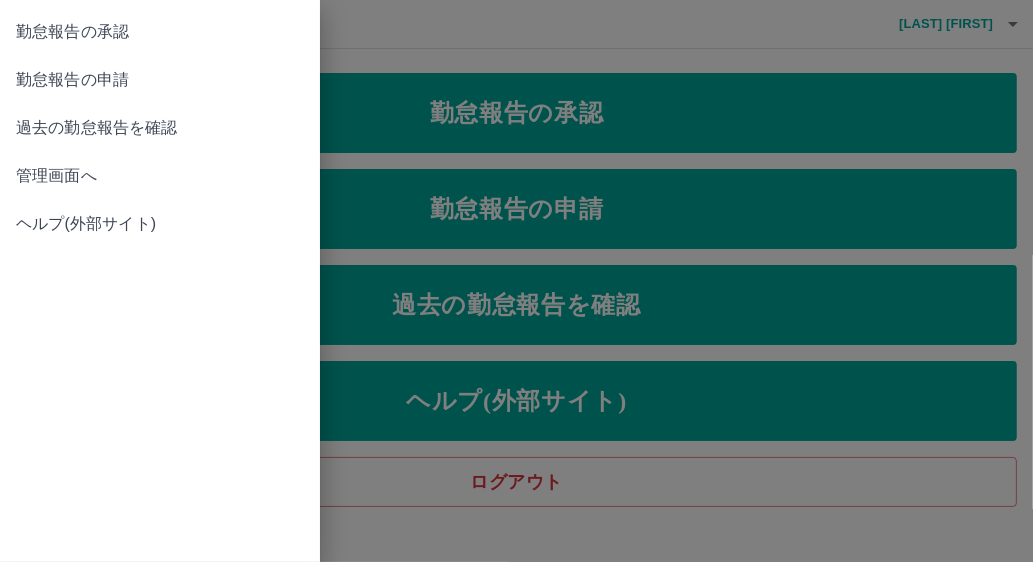 click on "管理画面へ" at bounding box center [160, 176] 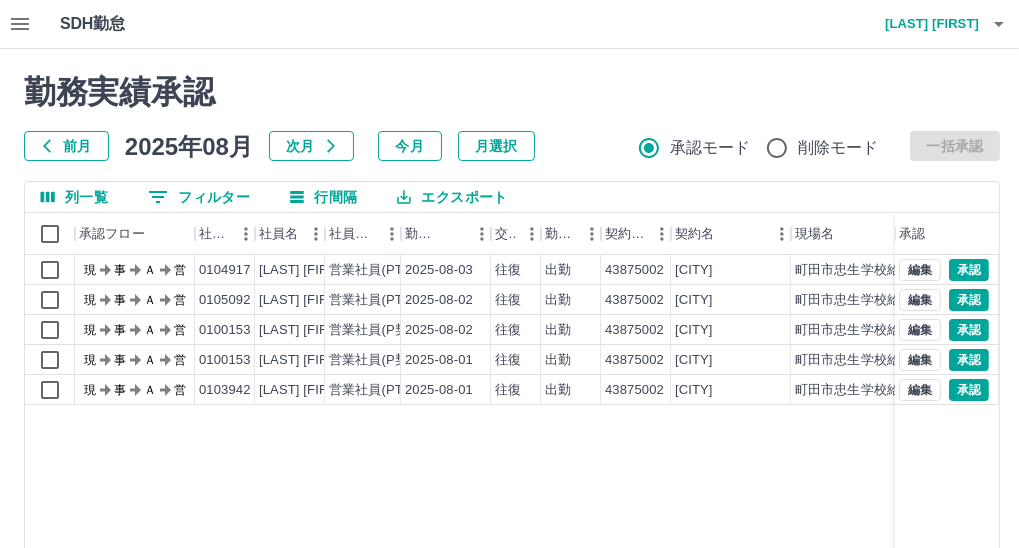 click on "前月" at bounding box center (66, 146) 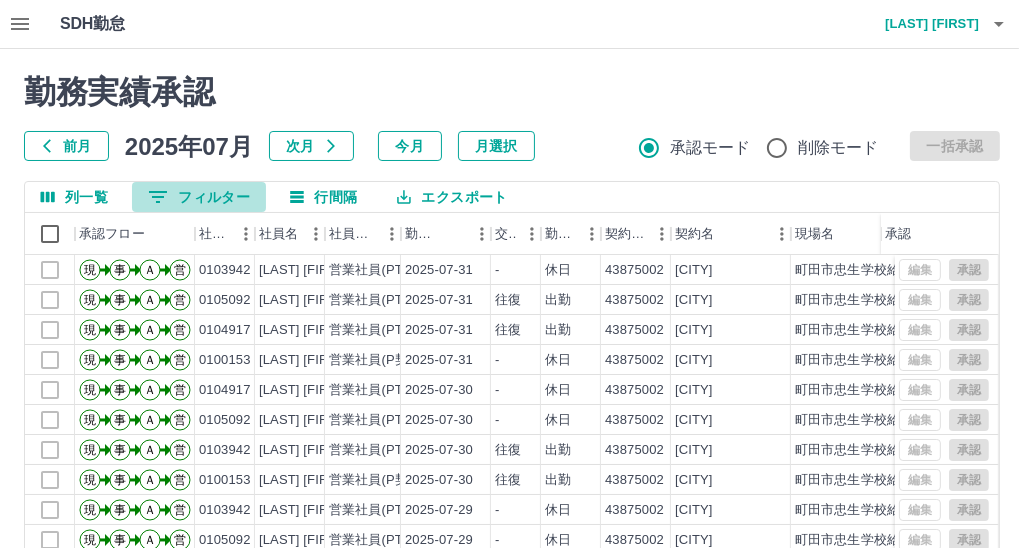 click on "0 フィルター" at bounding box center [199, 197] 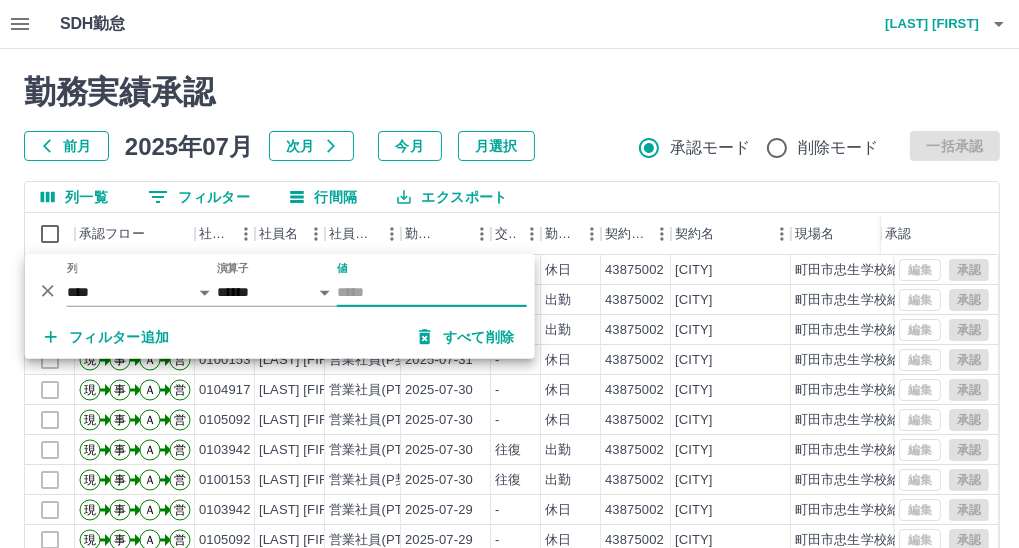 click on "*** ** 列 **** *** **** *** *** **** ***** *** *** ** ** ** **** **** **** ** ** *** **** ***** 演算子 ****** ******* 値" at bounding box center (280, 284) 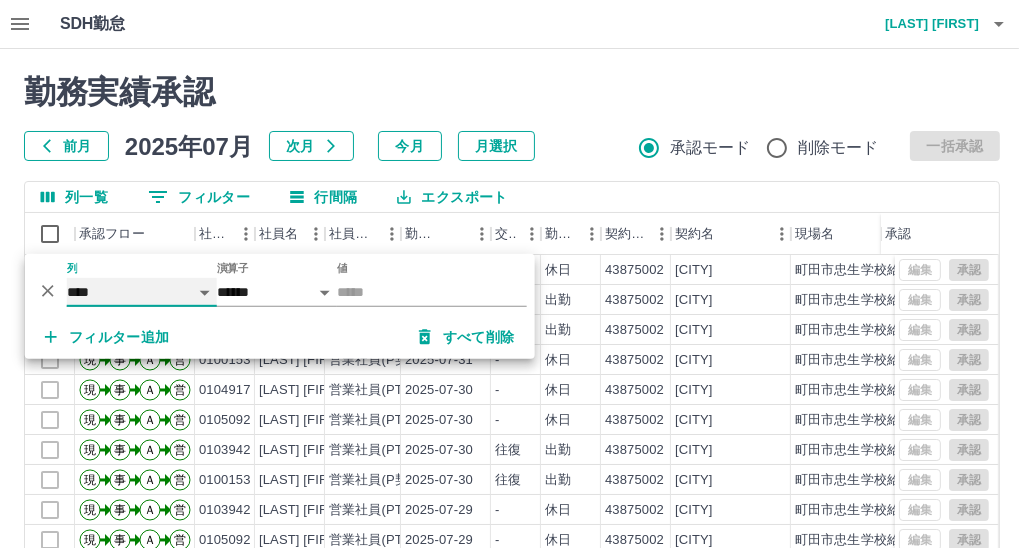 click on "**** *** **** *** *** **** ***** *** *** ** ** ** **** **** **** ** ** *** **** *****" at bounding box center (142, 292) 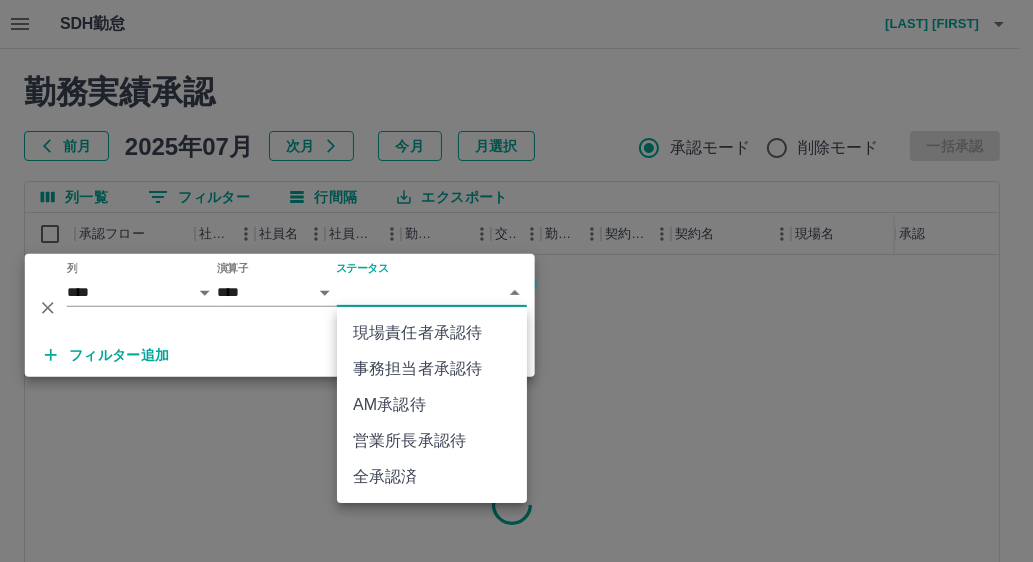click on "SDH勤怠 [LAST] [FIRST] 勤務実績承認 前月 [YEAR]年07月 次月 今月 月選択 承認モード 削除モード 一括承認 列一覧 0 フィルター 行間隔 エクスポート 承認フロー 社員番号 社員名 社員区分 勤務日 交通費 勤務区分 契約コード 契約名 現場名 始業 終業 休憩 所定開始 所定終業 承認 ページあたりの行数: 20 ** 1～20 / 125 SDH勤怠 *** ** 列 **** *** **** *** *** **** ***** *** *** ** ** ** **** **** **** ** ** *** **** ***** 演算子 **** ****** ステータス ​ ********* フィルター追加 すべて削除 現場責任者承認待 事務担当者承認待 AM承認待 営業所長承認待 全承認済" at bounding box center (516, 422) 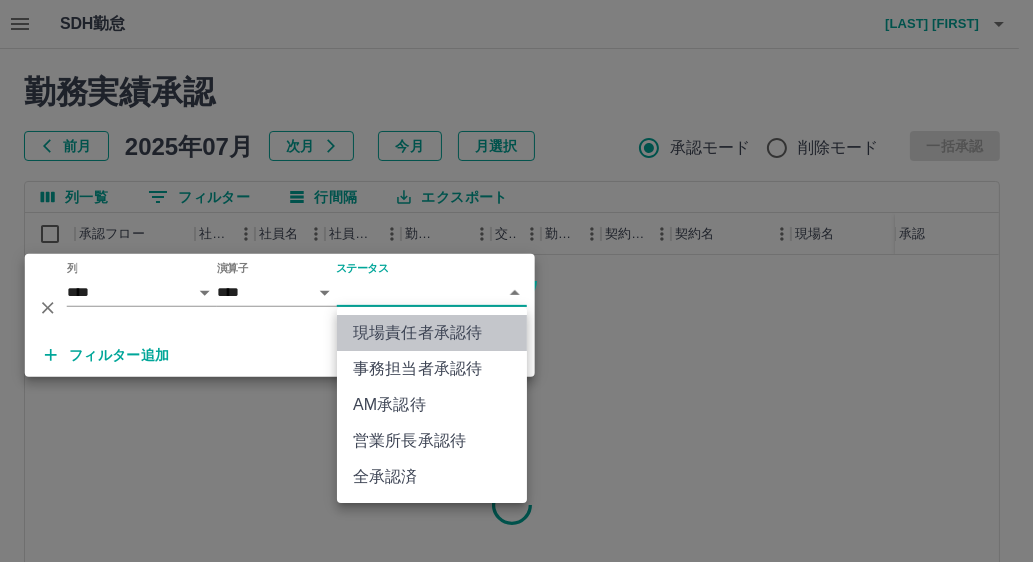 click on "現場責任者承認待" at bounding box center (432, 333) 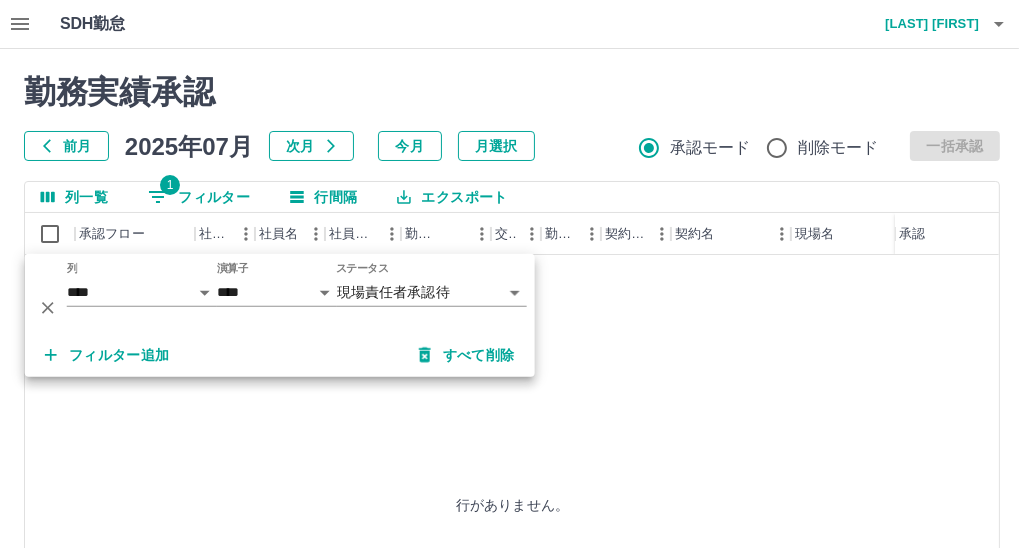 click 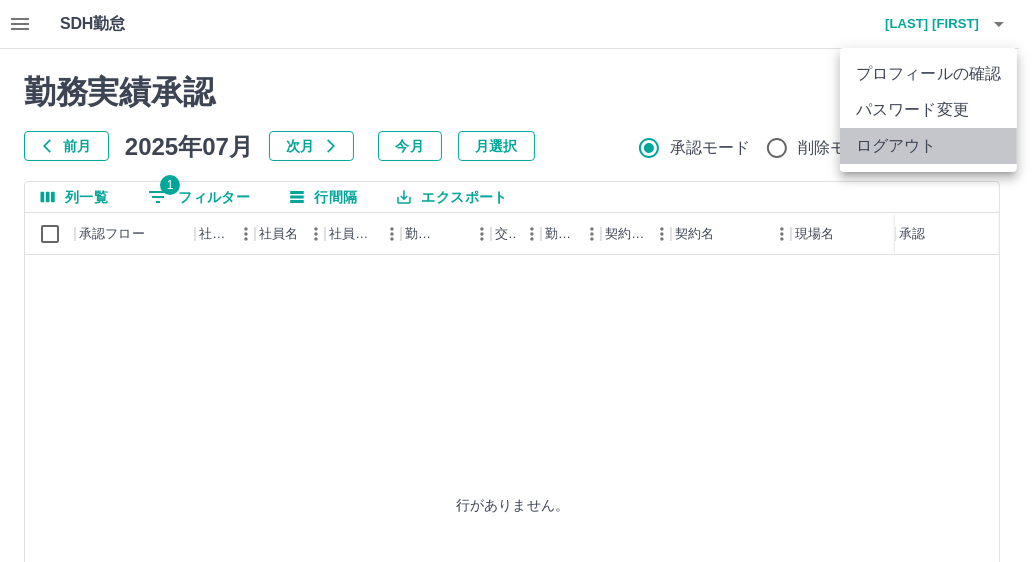 click on "ログアウト" at bounding box center [928, 146] 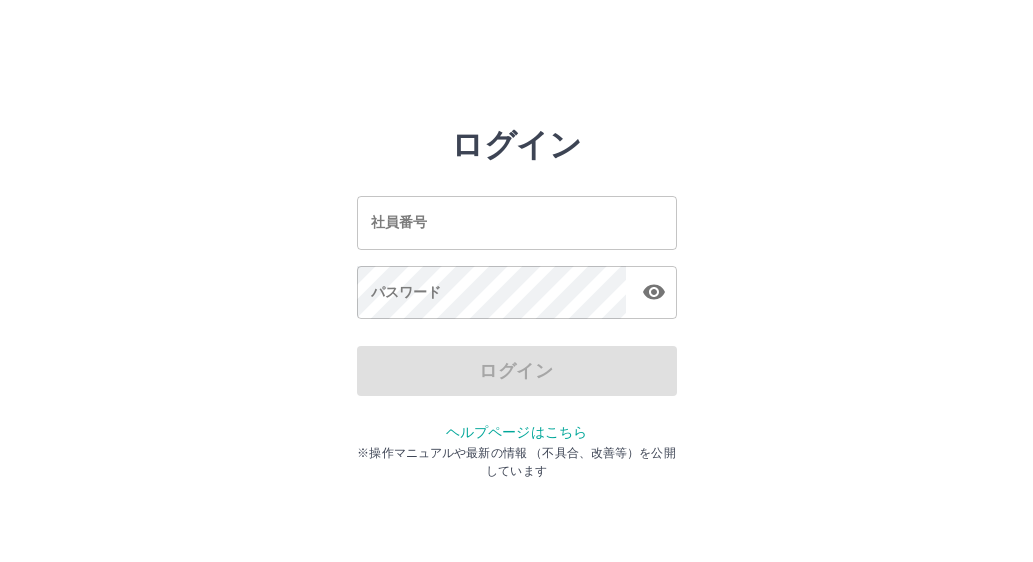 scroll, scrollTop: 0, scrollLeft: 0, axis: both 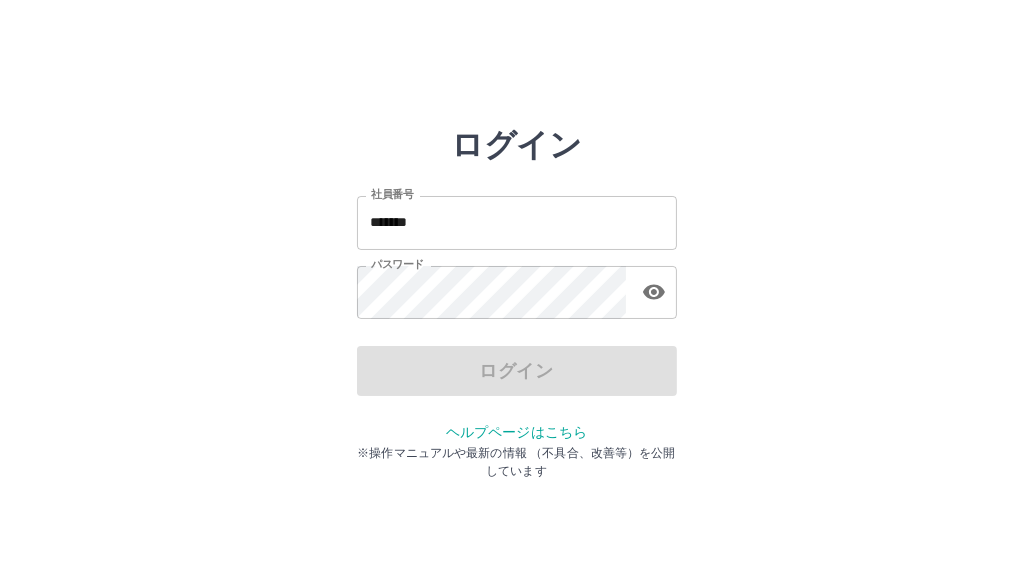 click on "*******" at bounding box center (517, 222) 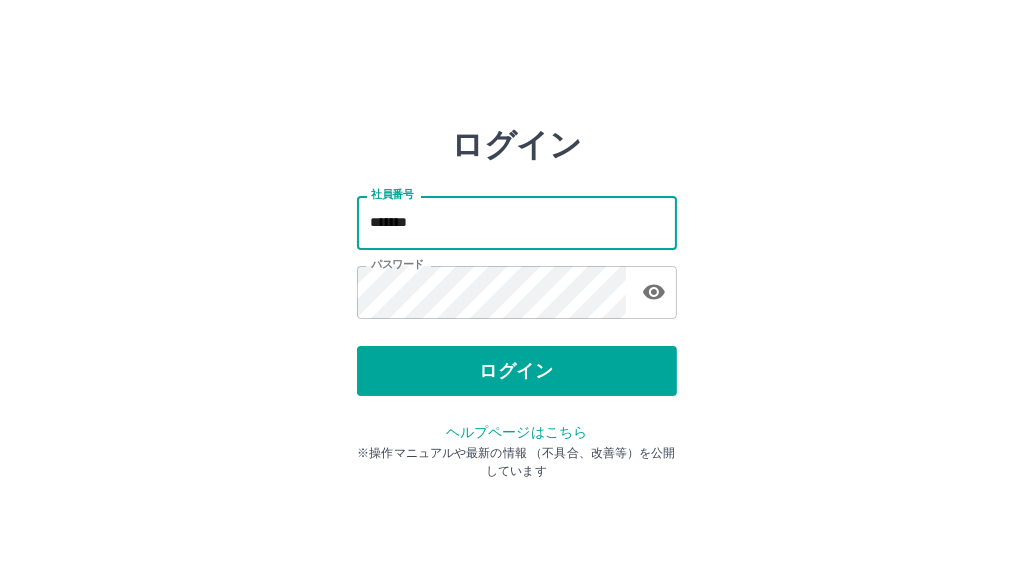 type on "*******" 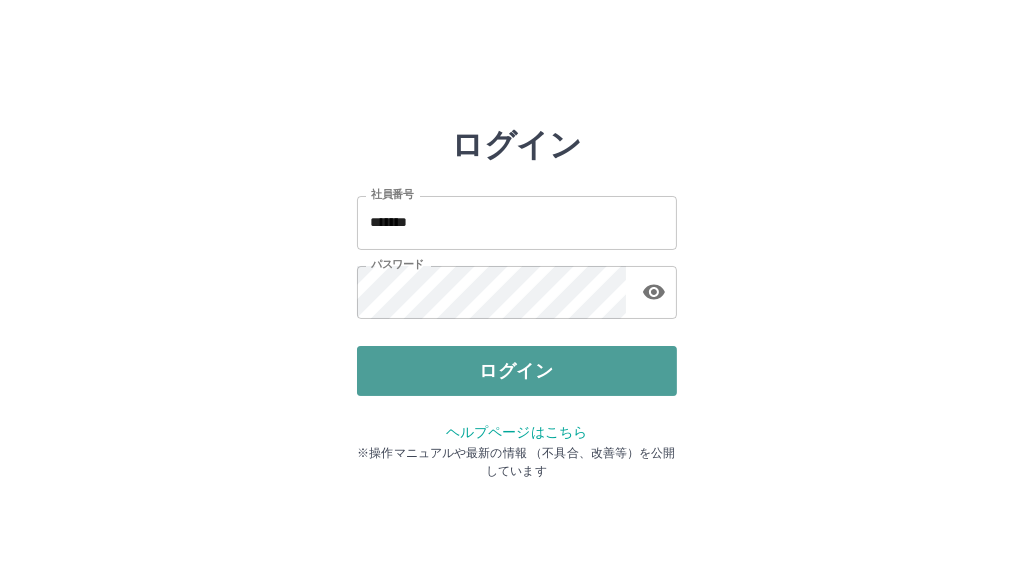 click on "ログイン" at bounding box center [517, 371] 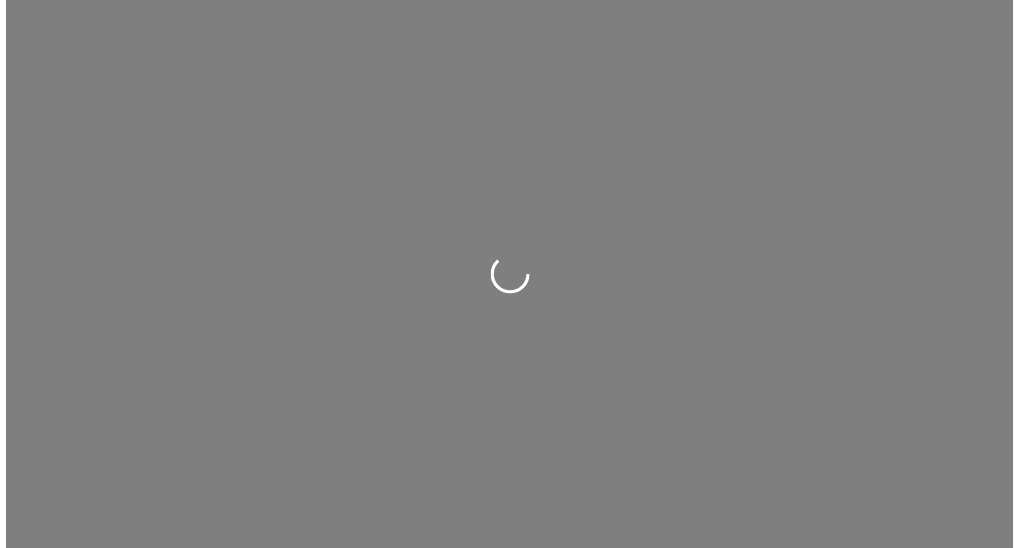 scroll, scrollTop: 0, scrollLeft: 0, axis: both 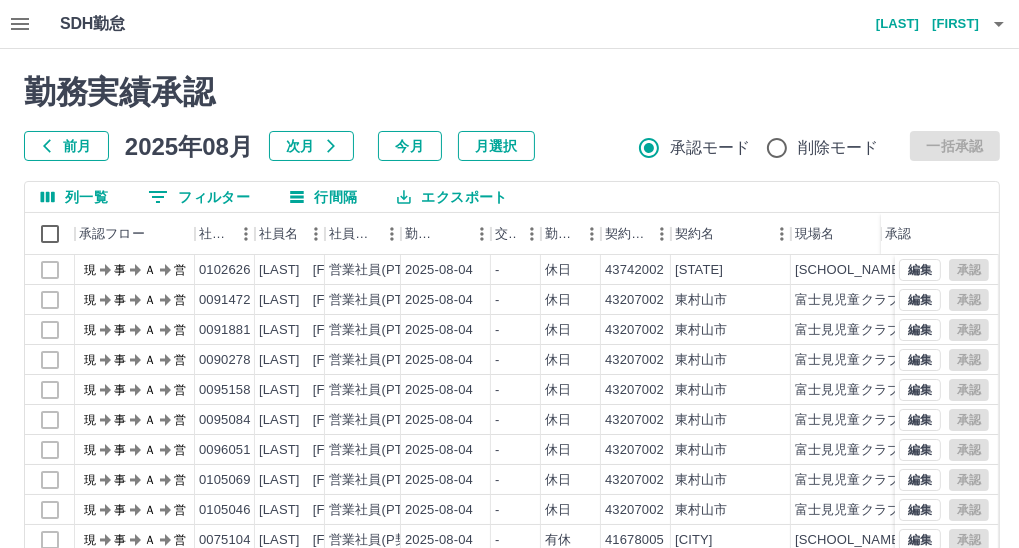 click on "前月" at bounding box center [66, 146] 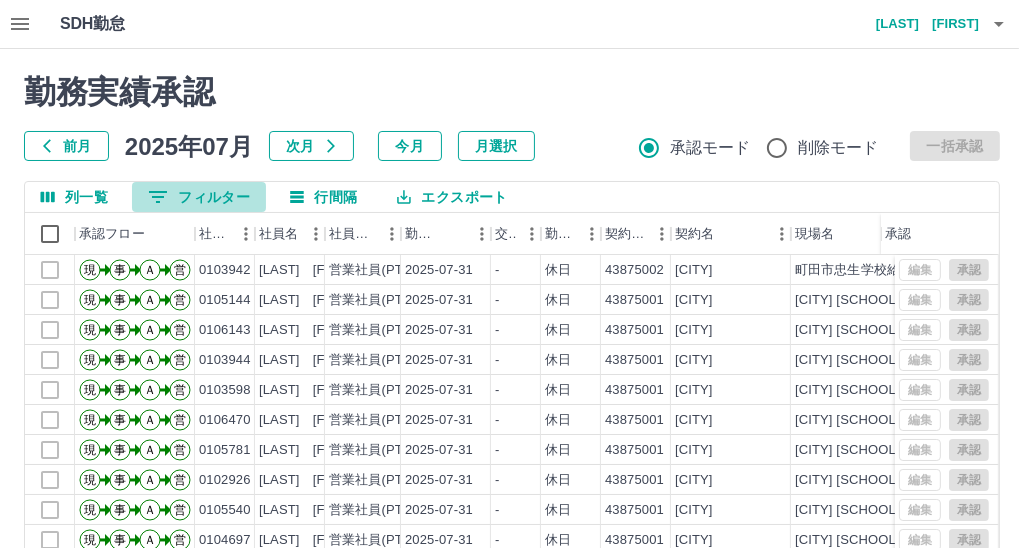 click on "0 フィルター" at bounding box center (199, 197) 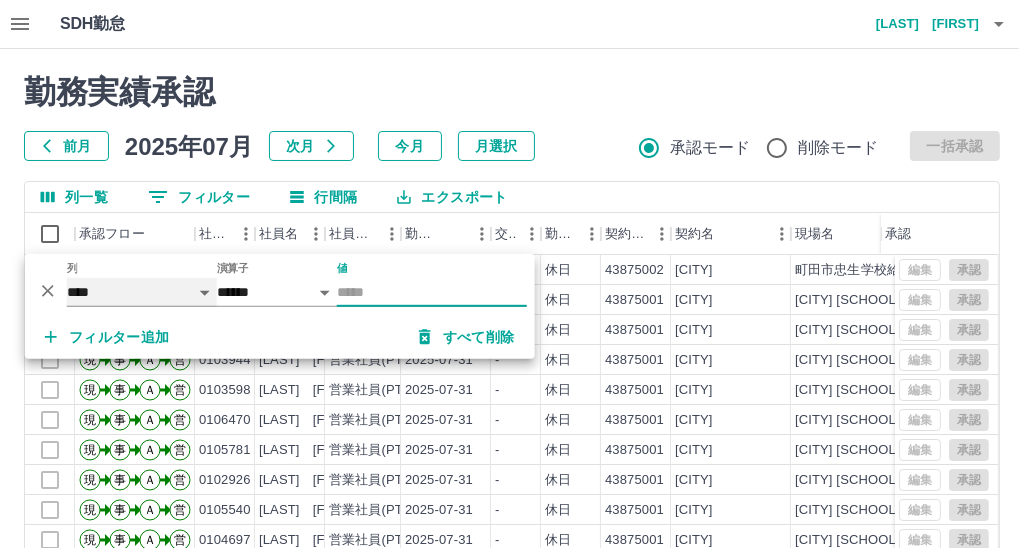 click on "**** *** **** *** *** **** ***** *** *** ** ** ** **** **** **** ** ** *** **** *****" at bounding box center [142, 292] 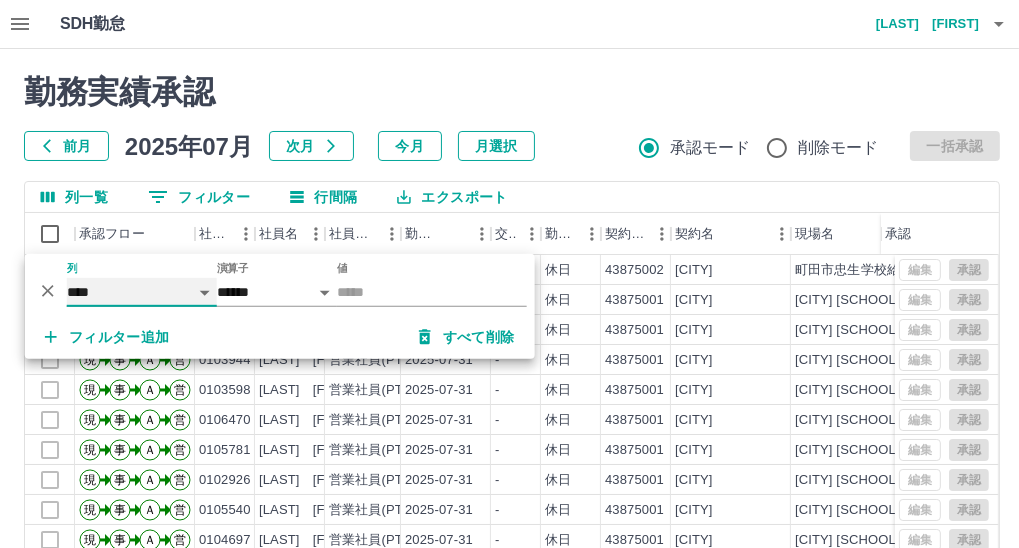 click on "**** *** **** *** *** **** ***** *** *** ** ** ** **** **** **** ** ** *** **** *****" at bounding box center (142, 292) 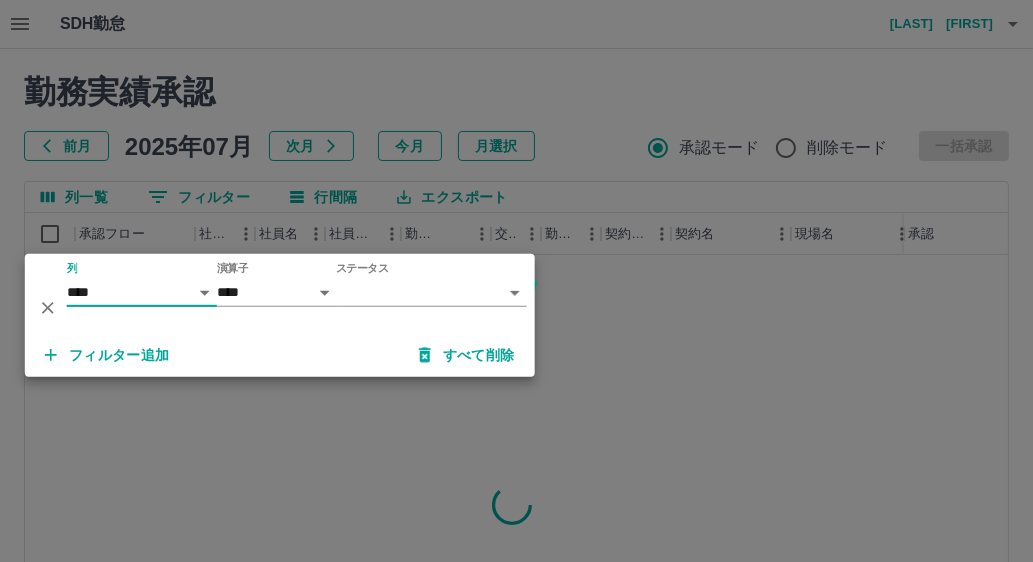 click on "SDH勤怠 [LAST]　[FIRST] 勤務実績承認 前月 2025年07月 次月 今月 月選択 承認モード 削除モード 一括承認 列一覧 0 フィルター 行間隔 エクスポート 承認フロー 社員番号 社員名 社員区分 勤務日 交通費 勤務区分 契約コード 契約名 現場名 始業 終業 休憩 所定開始 所定終業 承認 ページあたりの行数: 20 ** 1～20 / 25903 SDH勤怠 *** ** 列 **** *** **** *** *** **** ***** *** *** ** ** ** **** **** **** ** ** *** **** ***** 演算子 **** ****** ステータス ​ ********* フィルター追加 すべて削除" at bounding box center (516, 422) 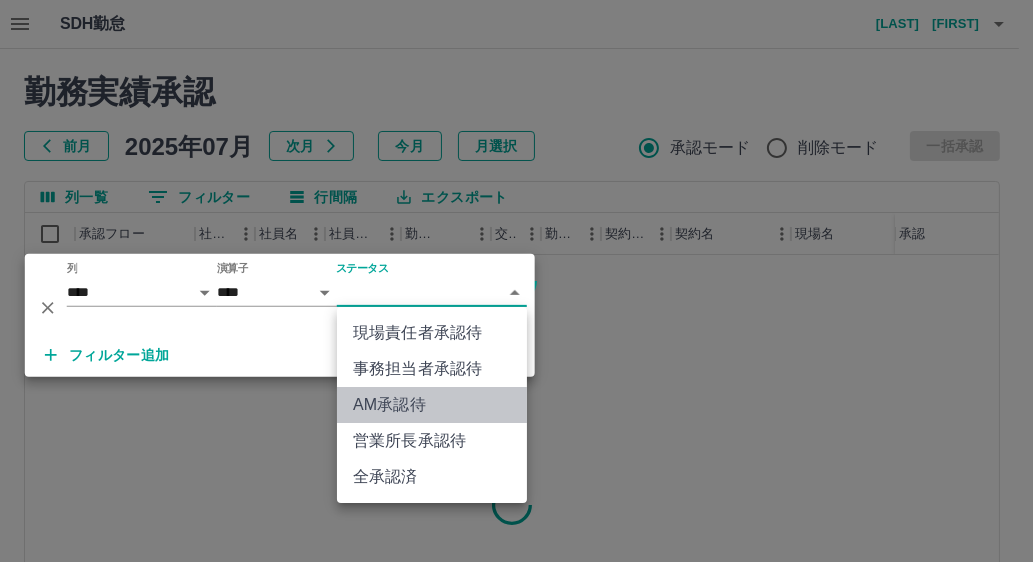 click on "AM承認待" at bounding box center (432, 405) 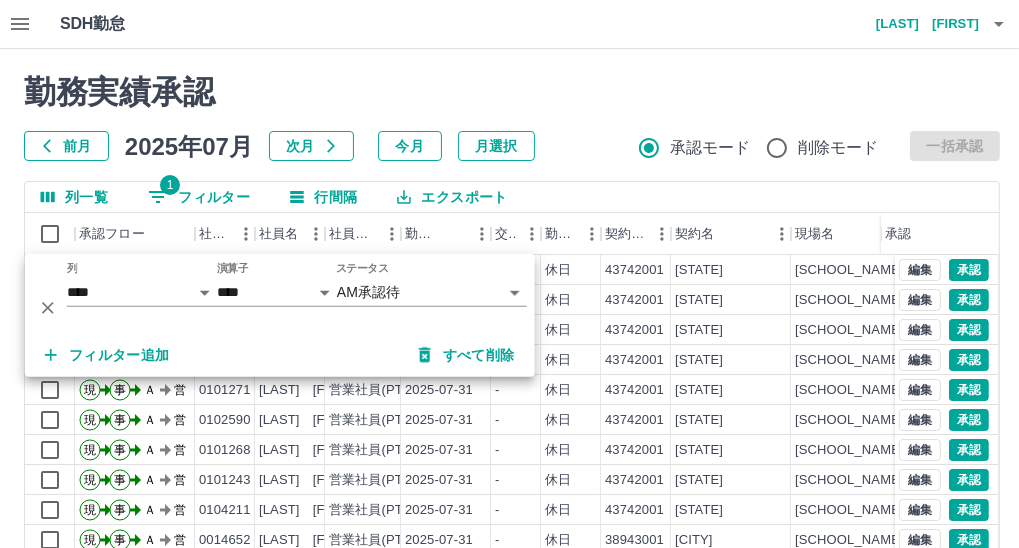 click on "勤務実績承認" at bounding box center (512, 92) 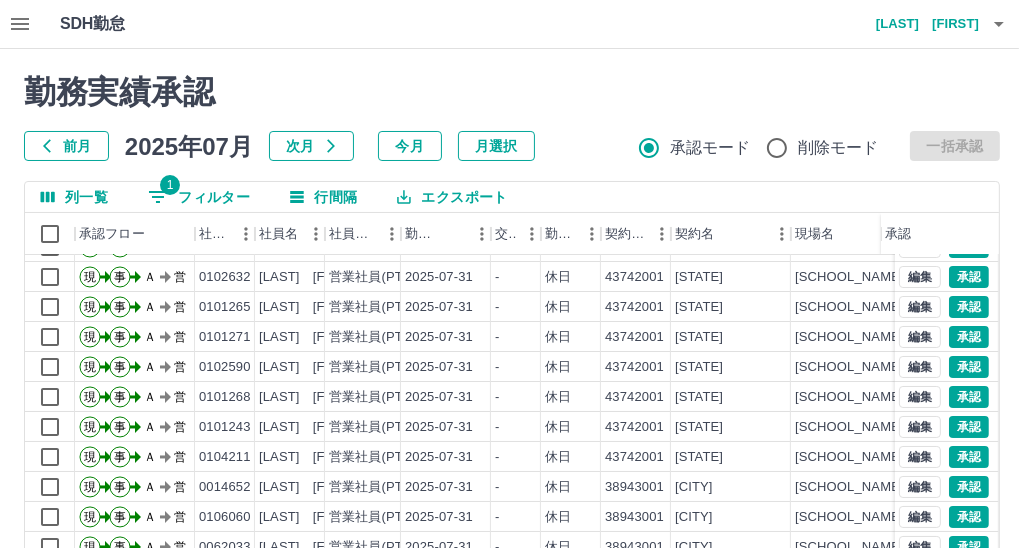 scroll, scrollTop: 99, scrollLeft: 0, axis: vertical 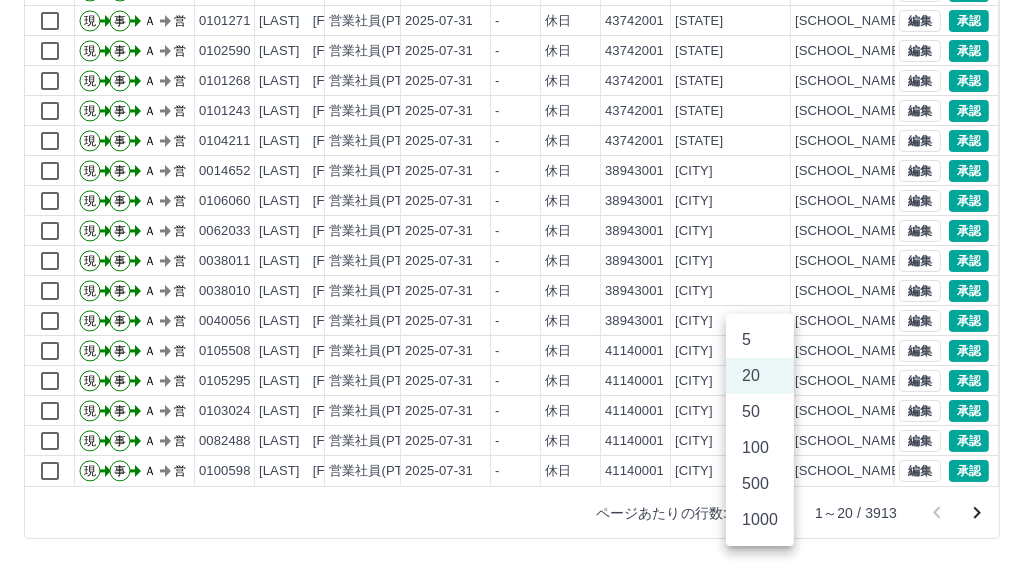 click on "SDH勤怠 [LAST]　[FIRST] 勤務実績承認 前月 2025年07月 次月 今月 月選択 承認モード 削除モード 一括承認 列一覧 1 フィルター 行間隔 エクスポート 承認フロー 社員番号 社員名 社員区分 勤務日 交通費 勤務区分 契約コード 契約名 現場名 始業 終業 休憩 所定開始 所定終業 承認 現 事 Ａ 営 0102690 [LAST]　[FIRST] 営業社員(PT契約) 2025-07-31  -  休日 43742001 [CITY] [SCHOOL_NAME] - - - - - 現 事 Ａ 営 0102632 [LAST]　[FIRST] 営業社員(PT契約) 2025-07-31  -  休日 43742001 [CITY] [SCHOOL_NAME] - - - - - 現 事 Ａ 営 0101265 [LAST]　[FIRST] 営業社員(PT契約) 2025-07-31  -  休日 43742001 [CITY] [SCHOOL_NAME] - - - - - 現 事 Ａ 営 0101271 [LAST]　[FIRST] 営業社員(PT契約) 2025-07-31  -  休日 43742001 [CITY] [SCHOOL_NAME] - - - - - 現 事 Ａ 営 0102590 [LAST]　[FIRST] 2025-07-31" at bounding box center (516, 140) 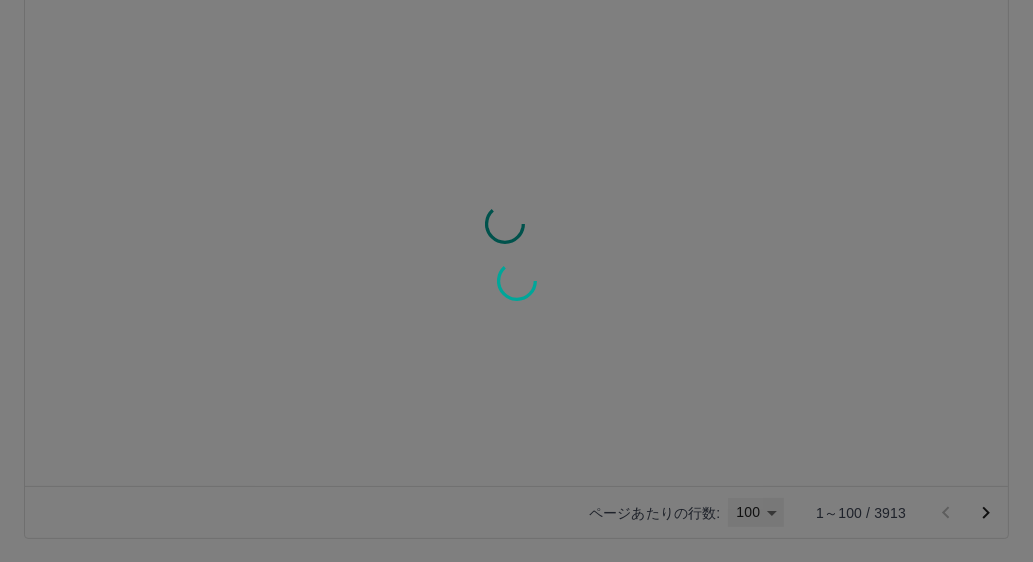 type on "***" 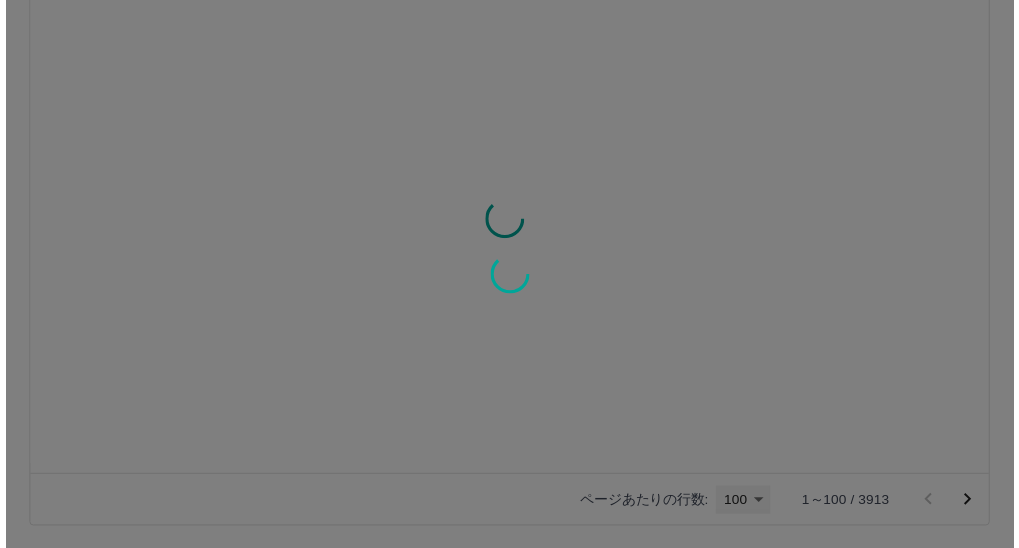scroll, scrollTop: 0, scrollLeft: 0, axis: both 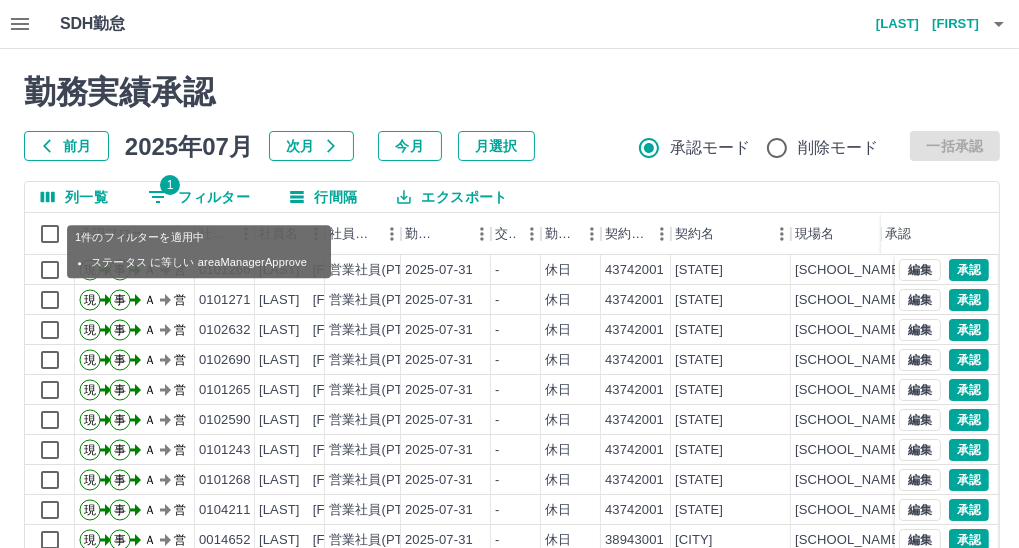 click on "1 フィルター" at bounding box center [199, 197] 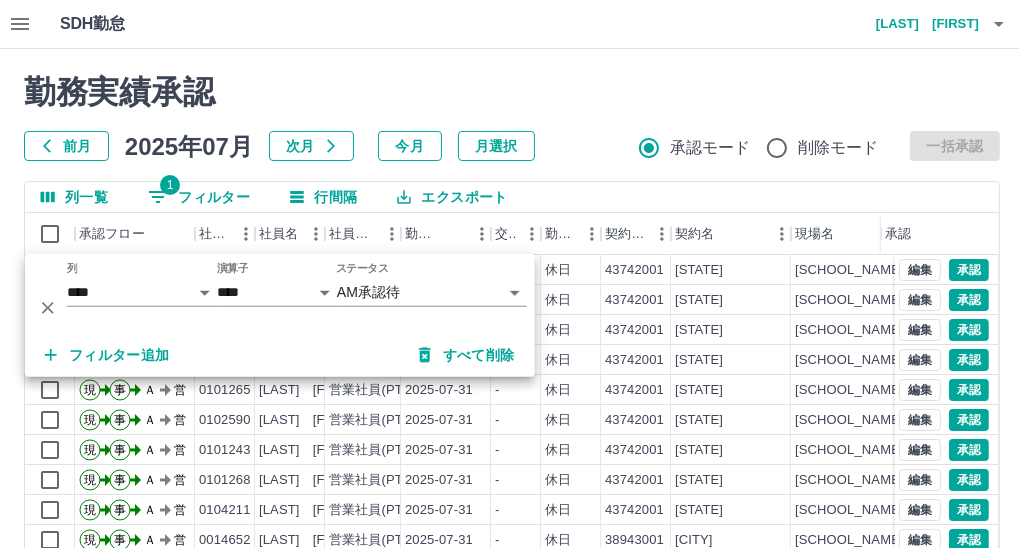 click 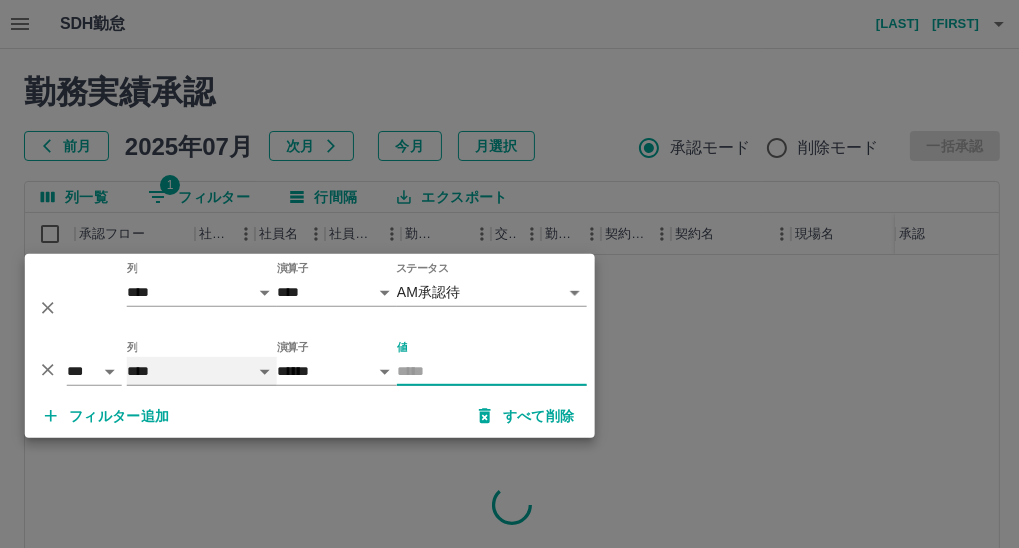 click on "**** *** **** *** *** **** ***** *** *** ** ** ** **** **** **** ** ** *** **** *****" at bounding box center (202, 371) 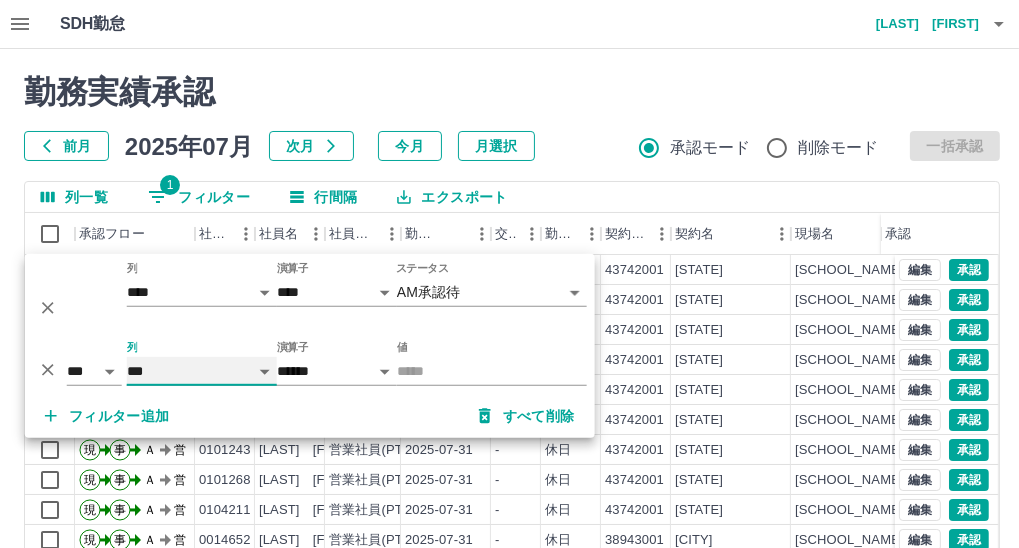 click on "**** *** **** *** *** **** ***** *** *** ** ** ** **** **** **** ** ** *** **** *****" at bounding box center [202, 371] 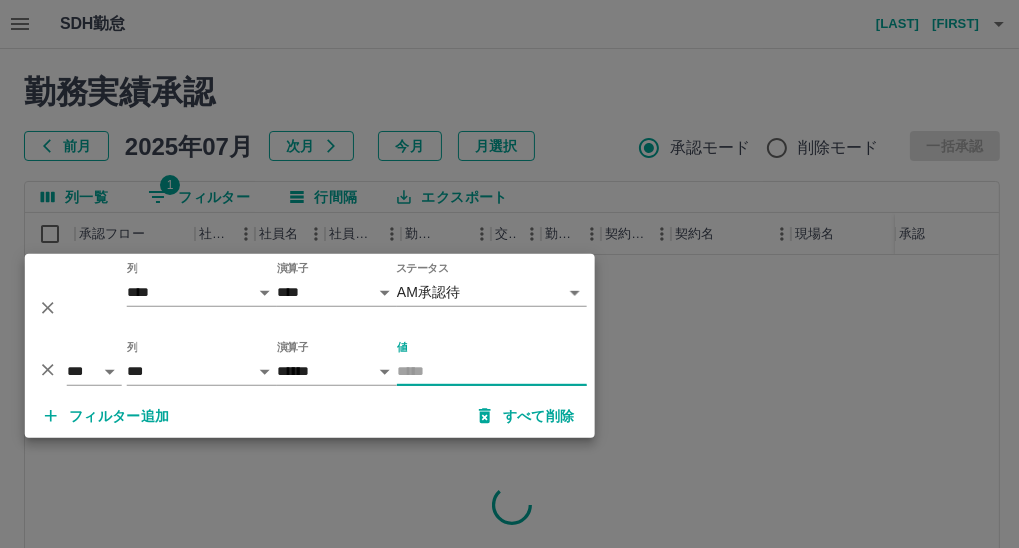 click on "値" at bounding box center (492, 371) 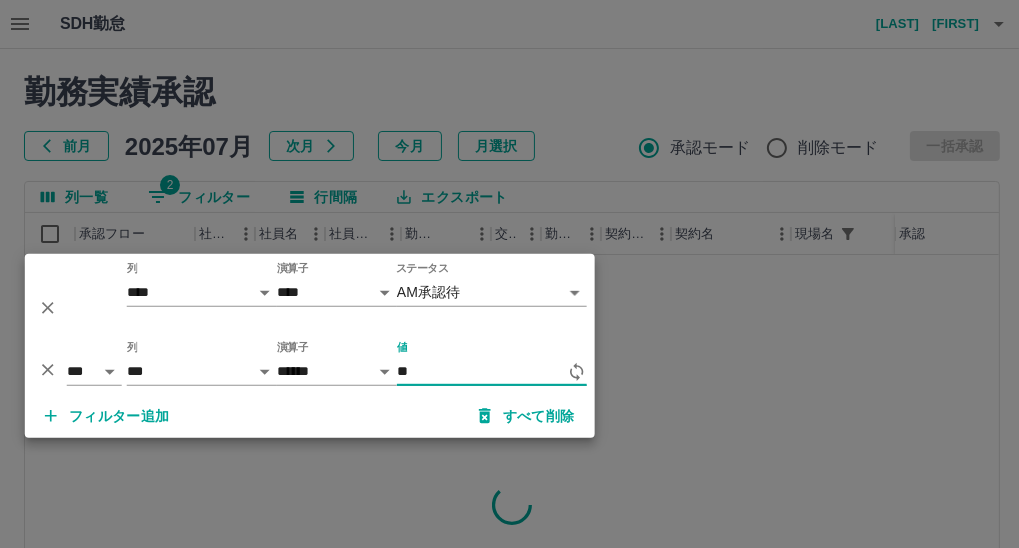 type on "*" 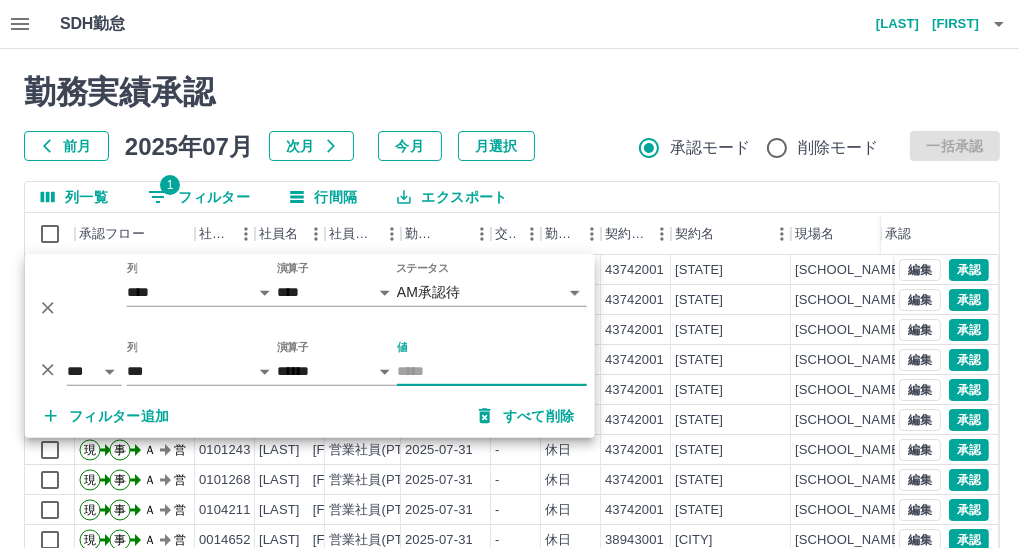 click on "値" at bounding box center (492, 371) 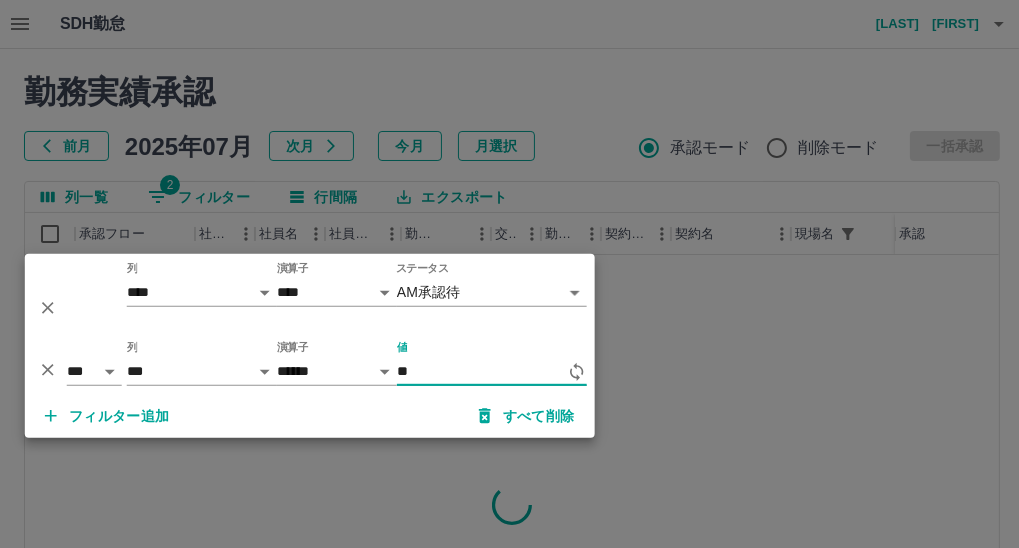 type on "*" 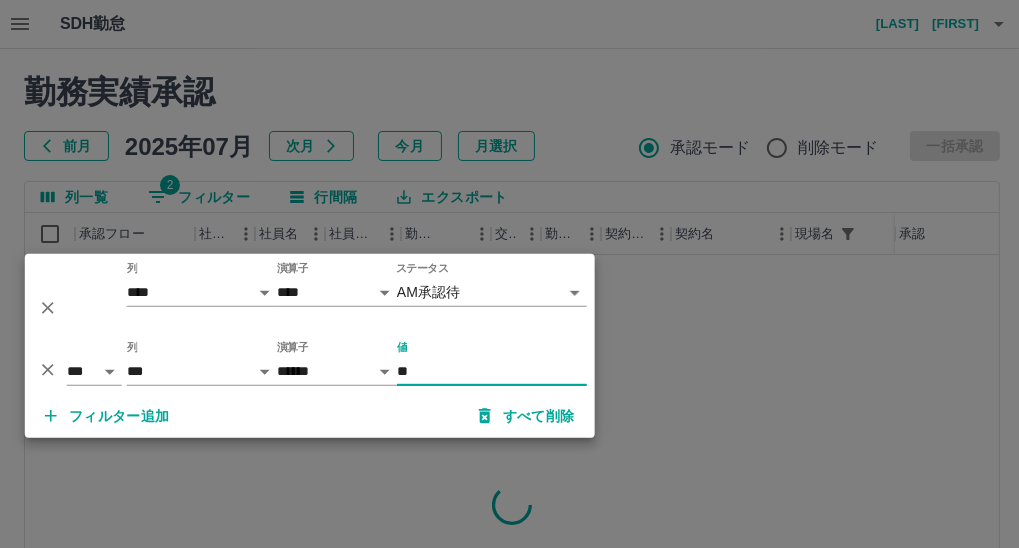type on "**" 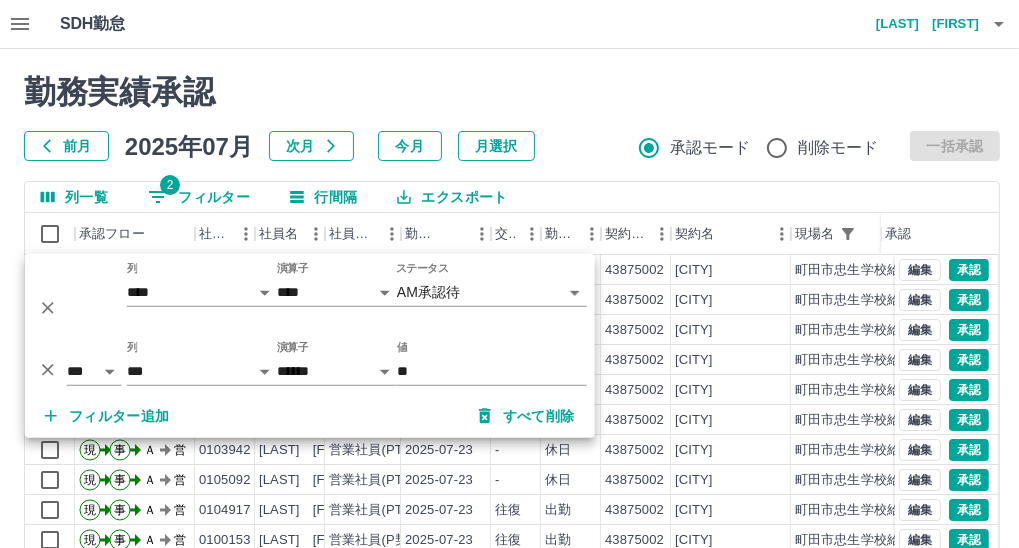 click on "勤務実績承認" at bounding box center [512, 92] 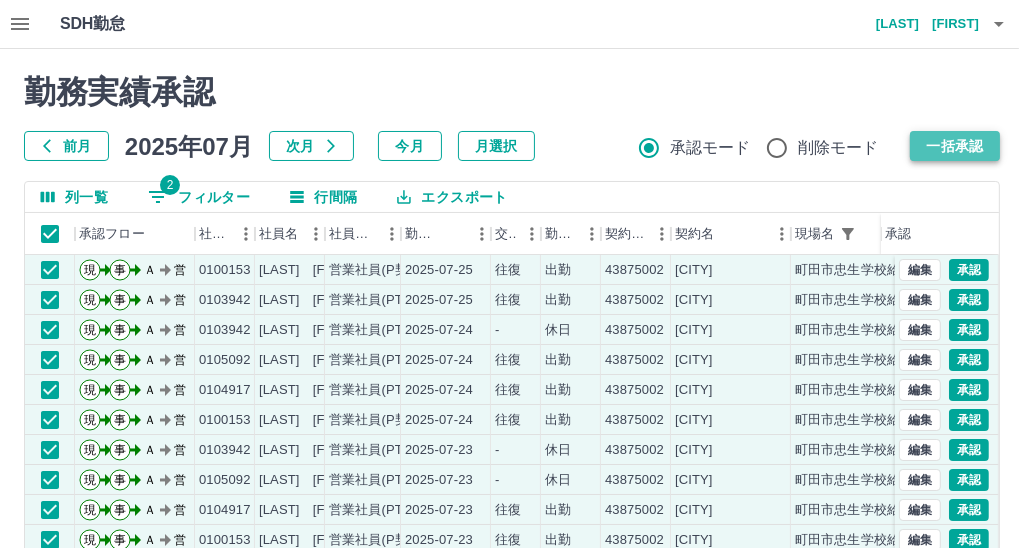 click on "一括承認" at bounding box center [955, 146] 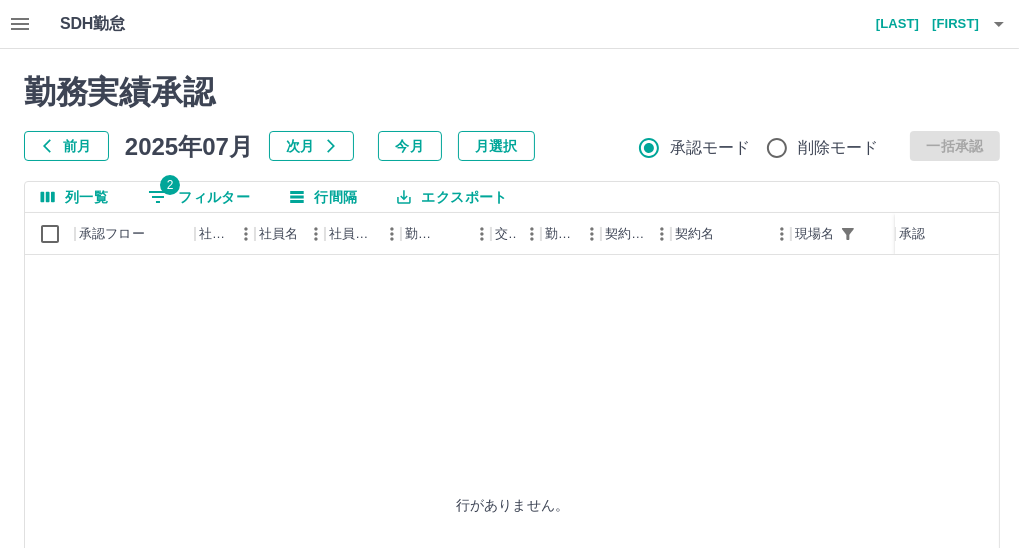 click on "2 フィルター" at bounding box center (199, 197) 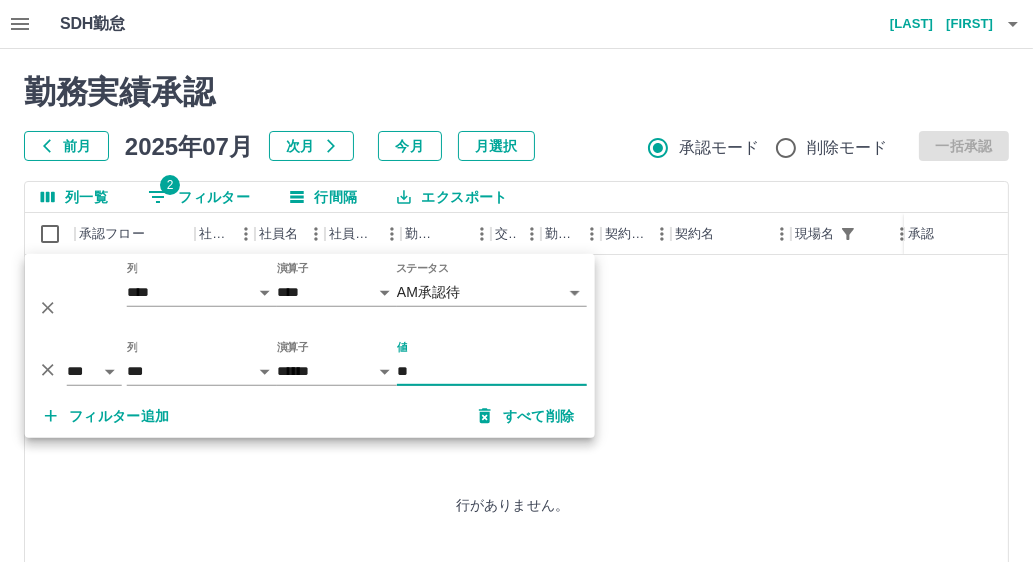 click on "**********" at bounding box center (516, 422) 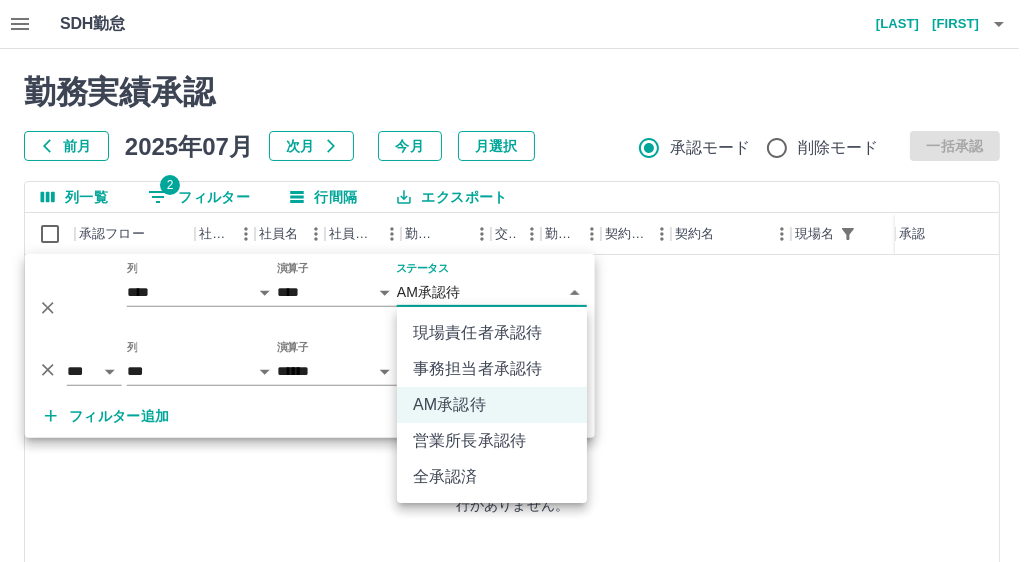 drag, startPoint x: 486, startPoint y: 431, endPoint x: 475, endPoint y: 432, distance: 11.045361 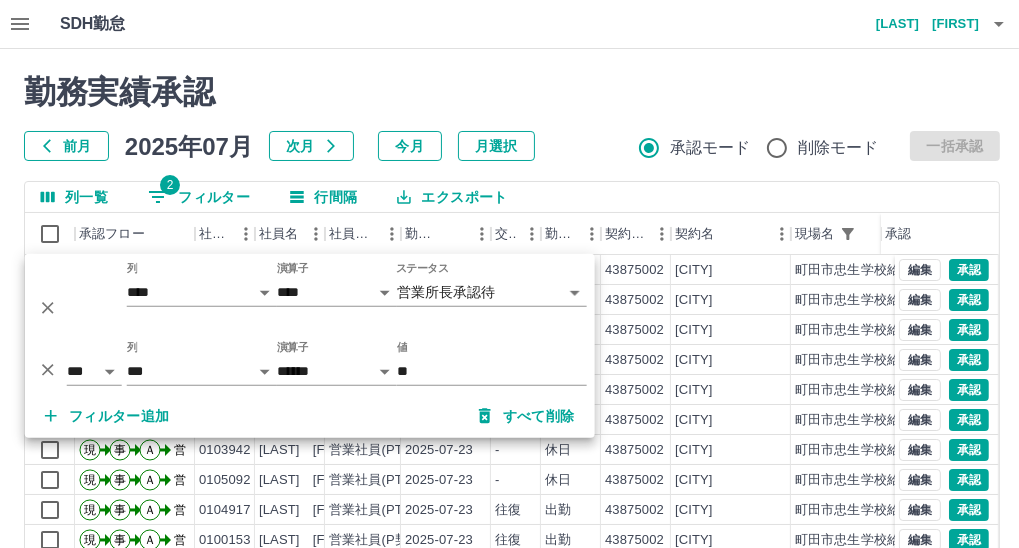 click on "SDH勤怠 [LAST]　[FIRST]" at bounding box center [509, 24] 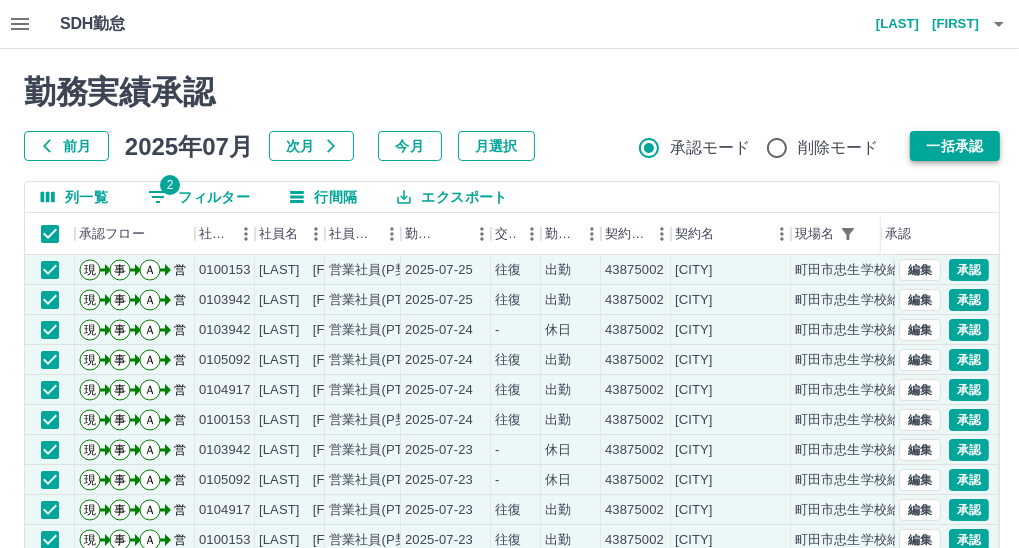 click on "一括承認" at bounding box center (955, 146) 